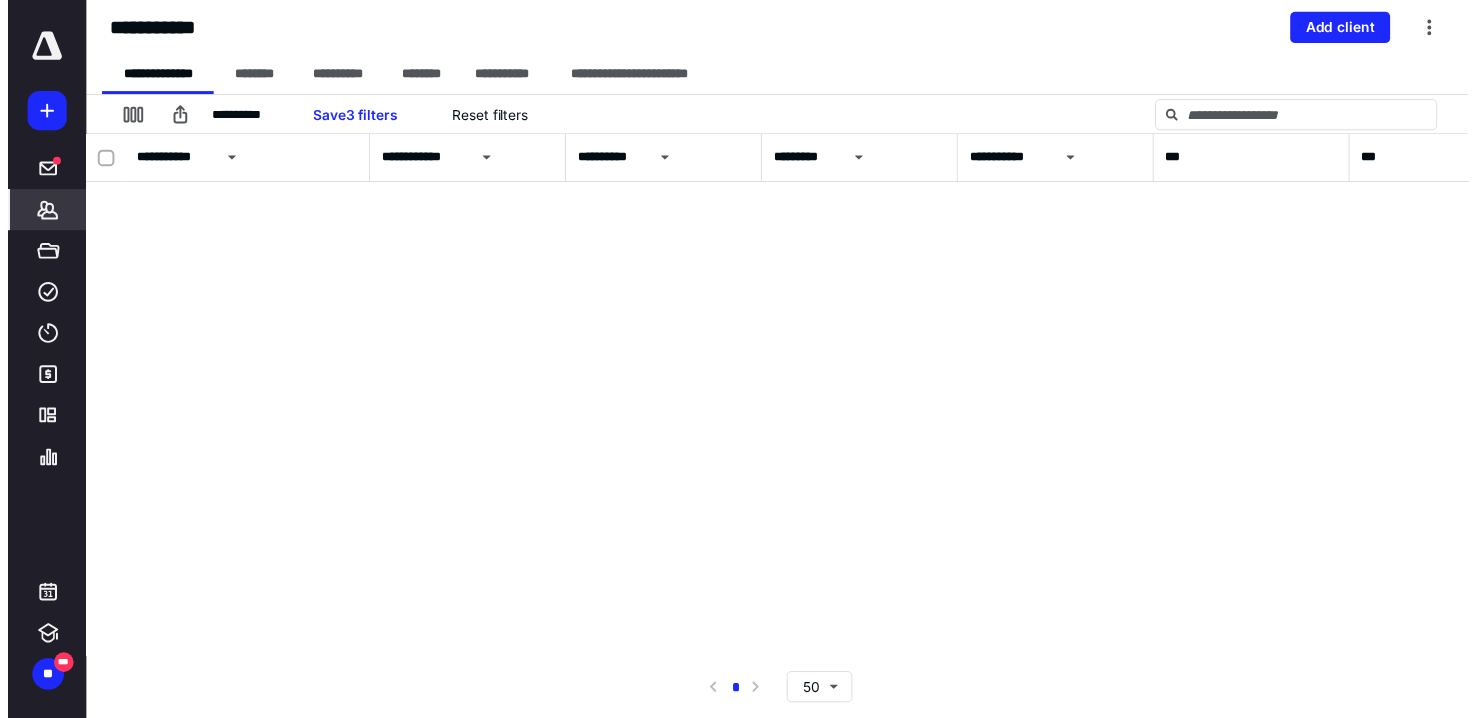 scroll, scrollTop: 0, scrollLeft: 0, axis: both 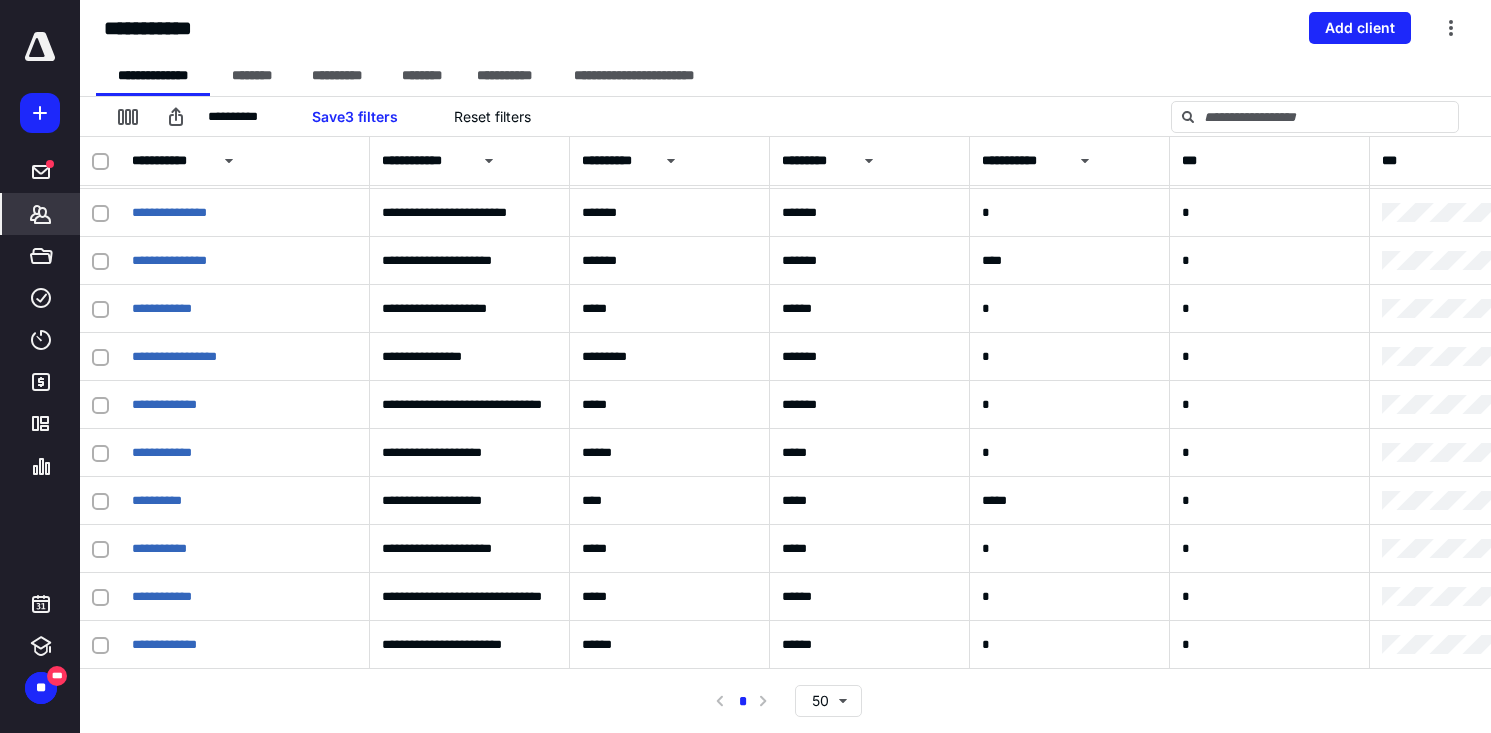 click on "**********" at bounding box center [785, 701] 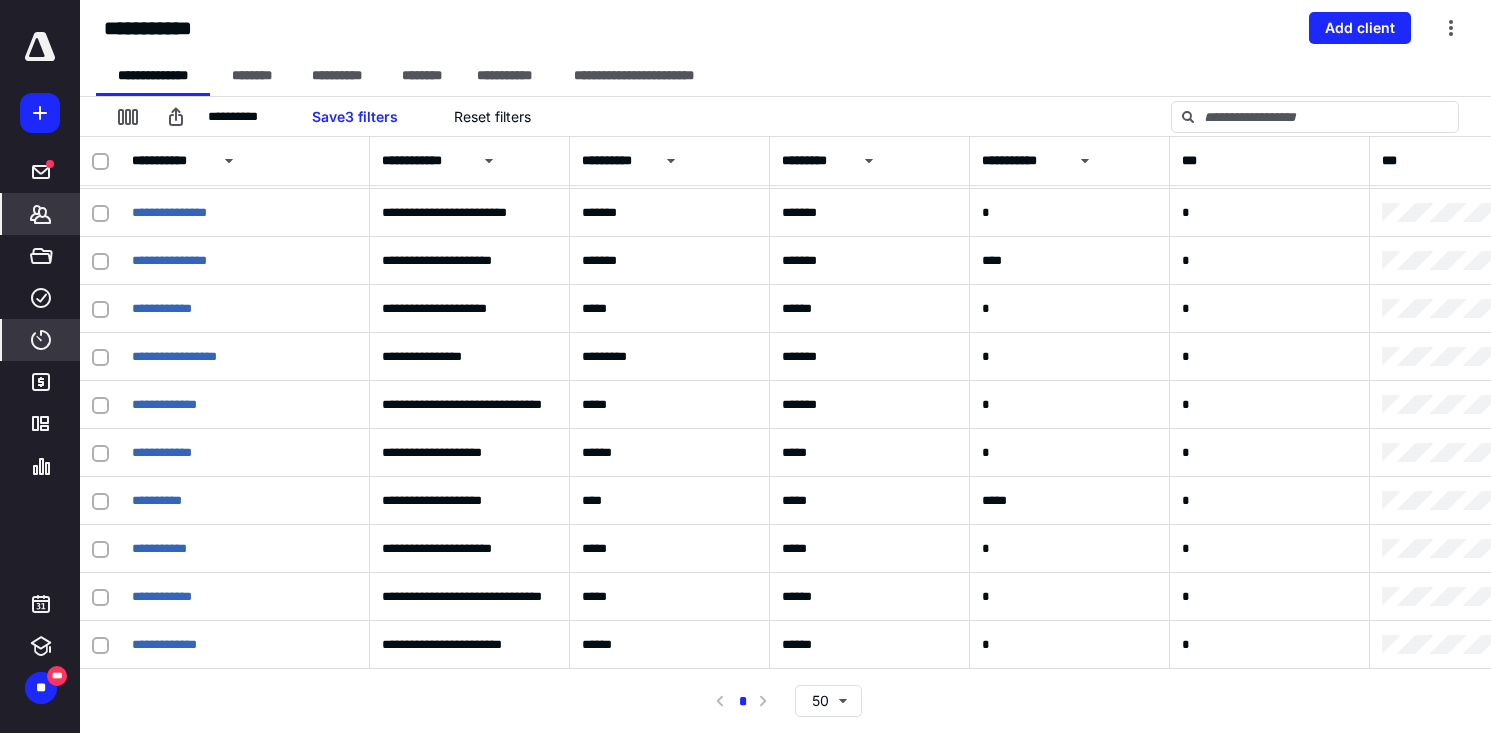 click 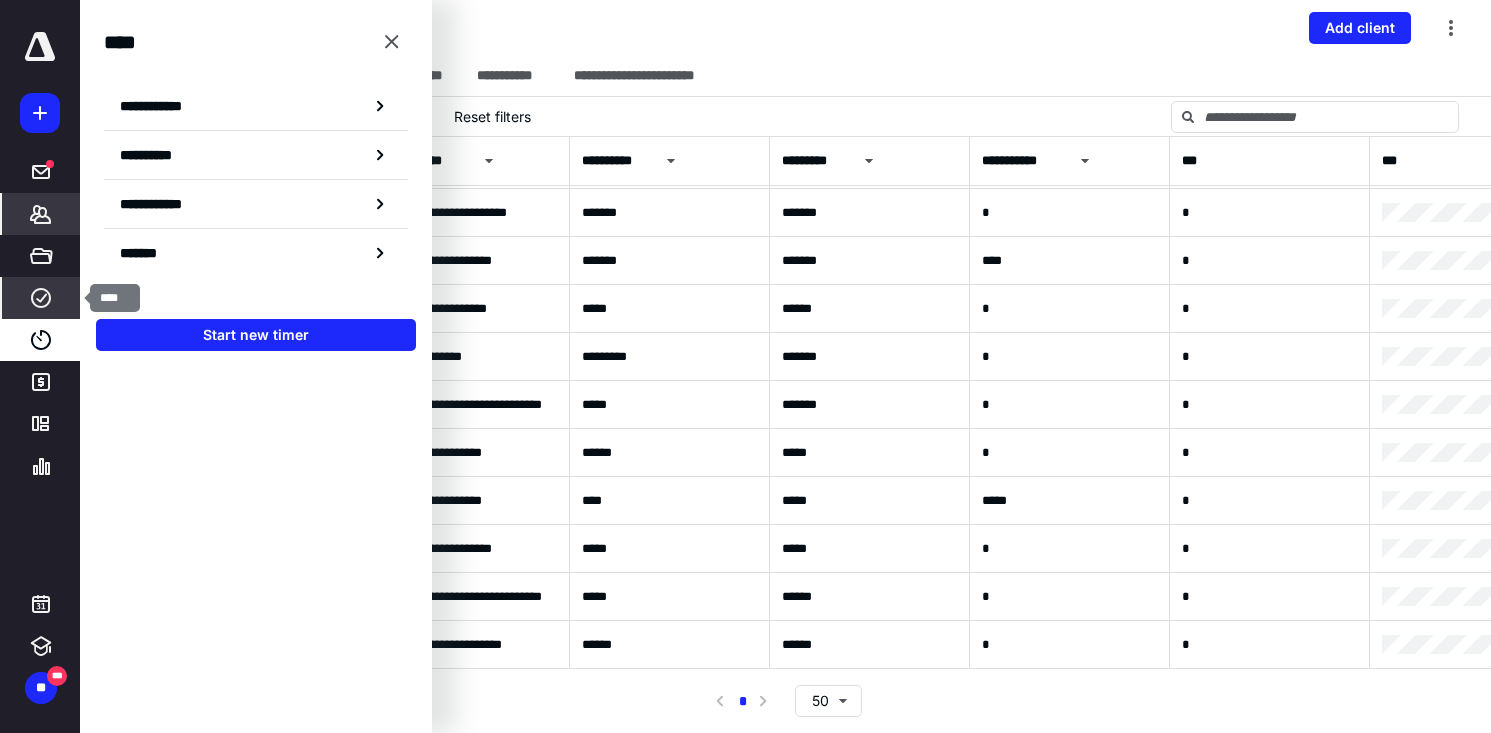 click 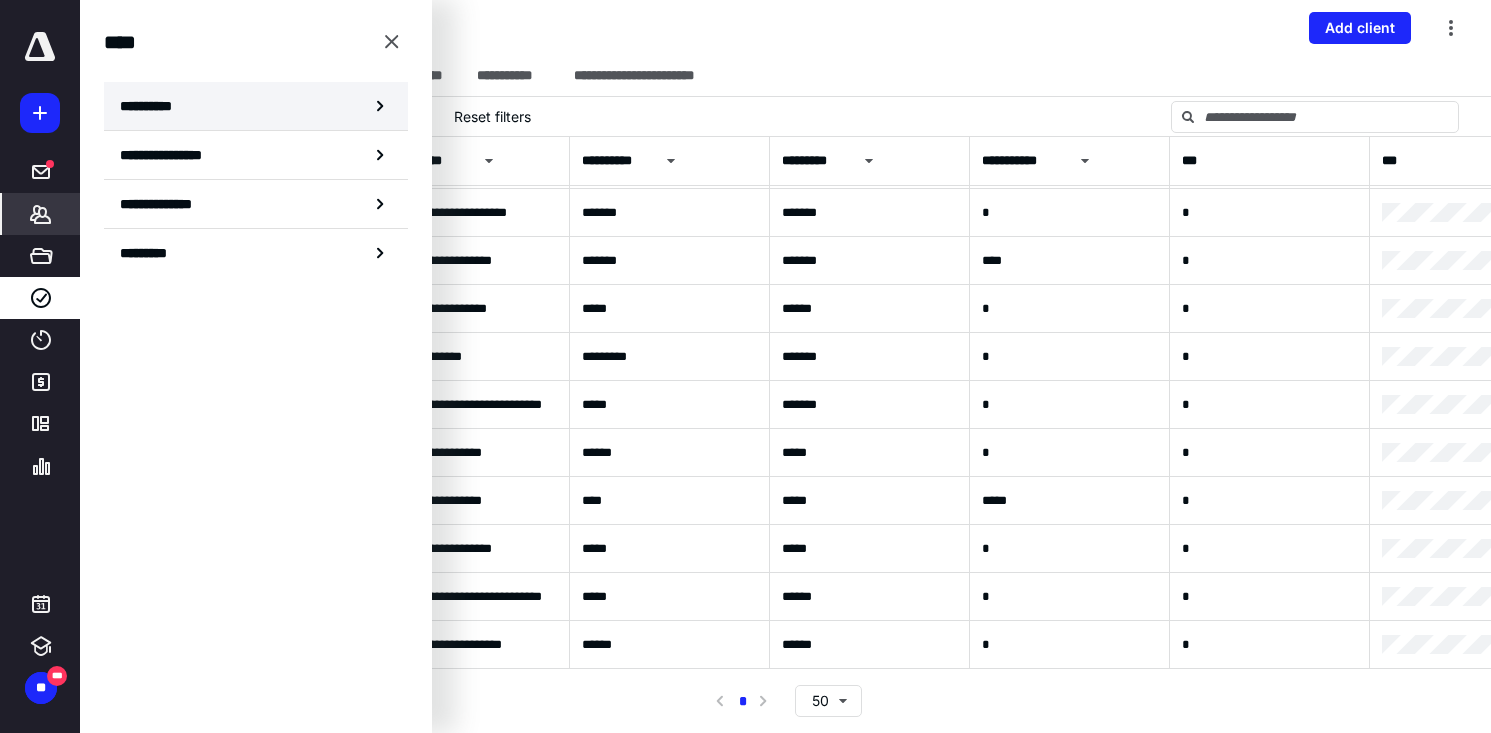 click on "**********" at bounding box center [256, 106] 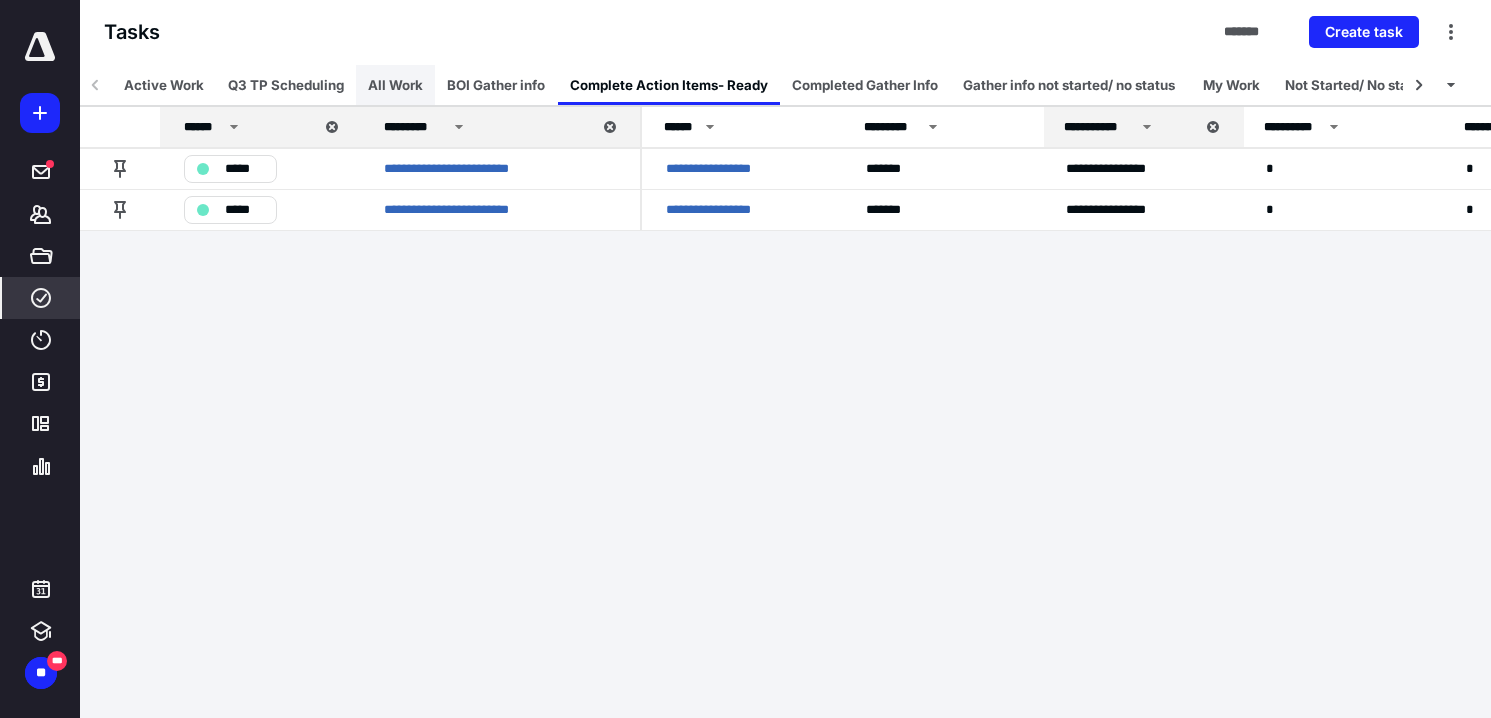 click on "All Work" at bounding box center (395, 85) 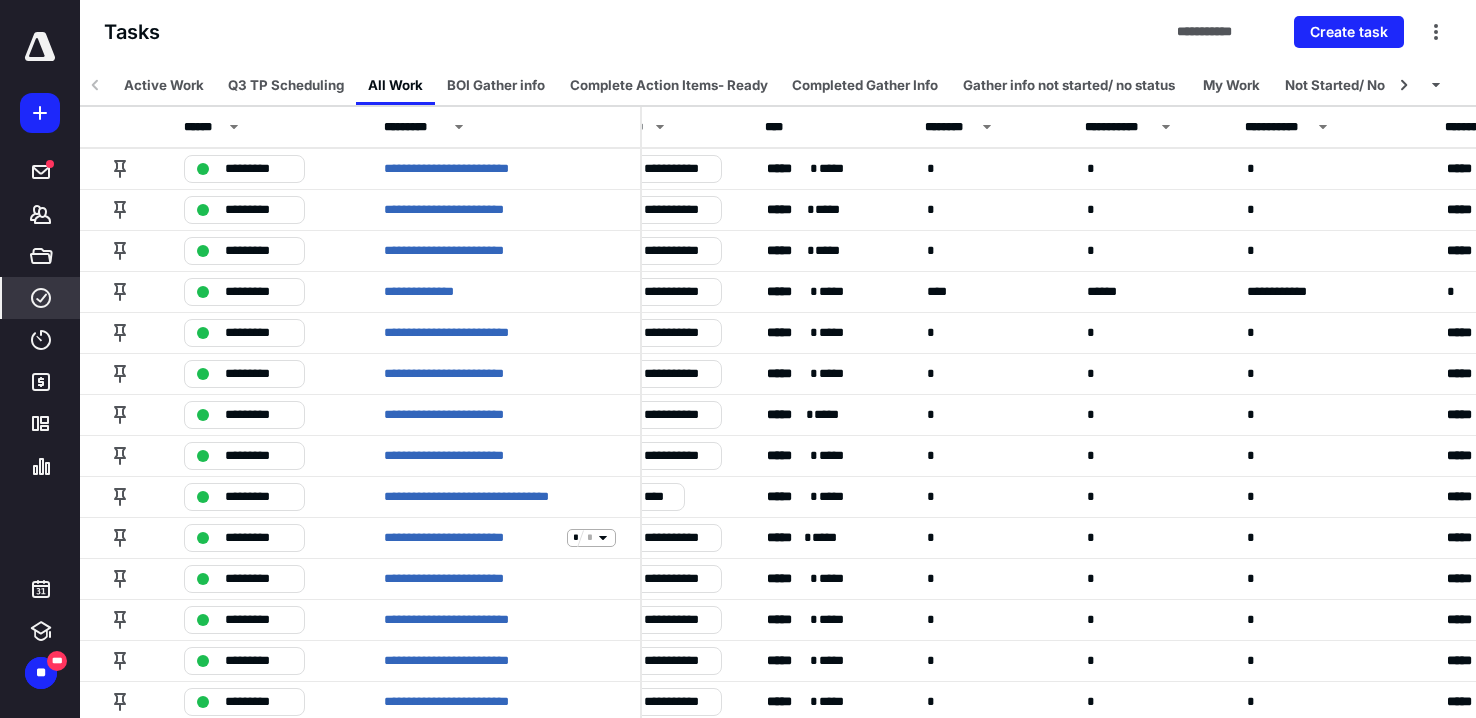 scroll, scrollTop: 0, scrollLeft: 1057, axis: horizontal 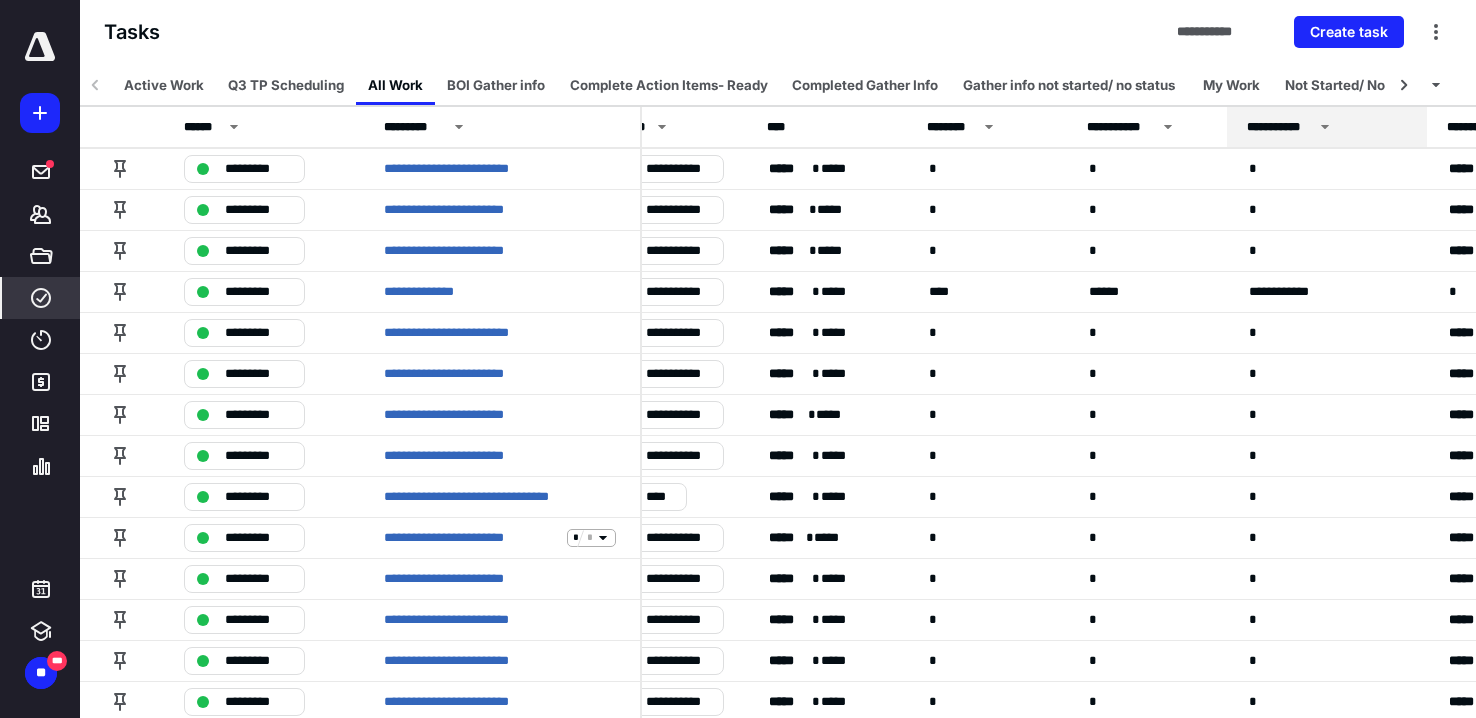 click 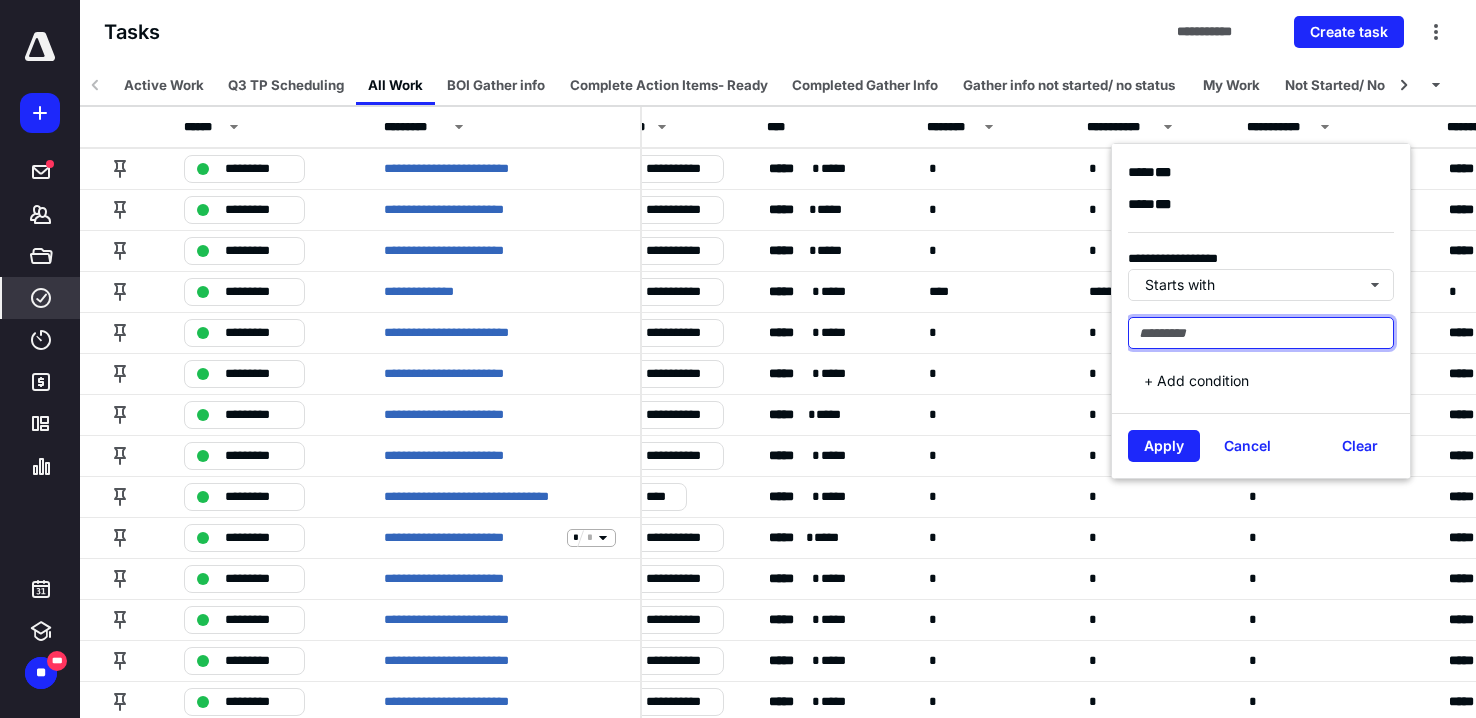 click at bounding box center (1261, 333) 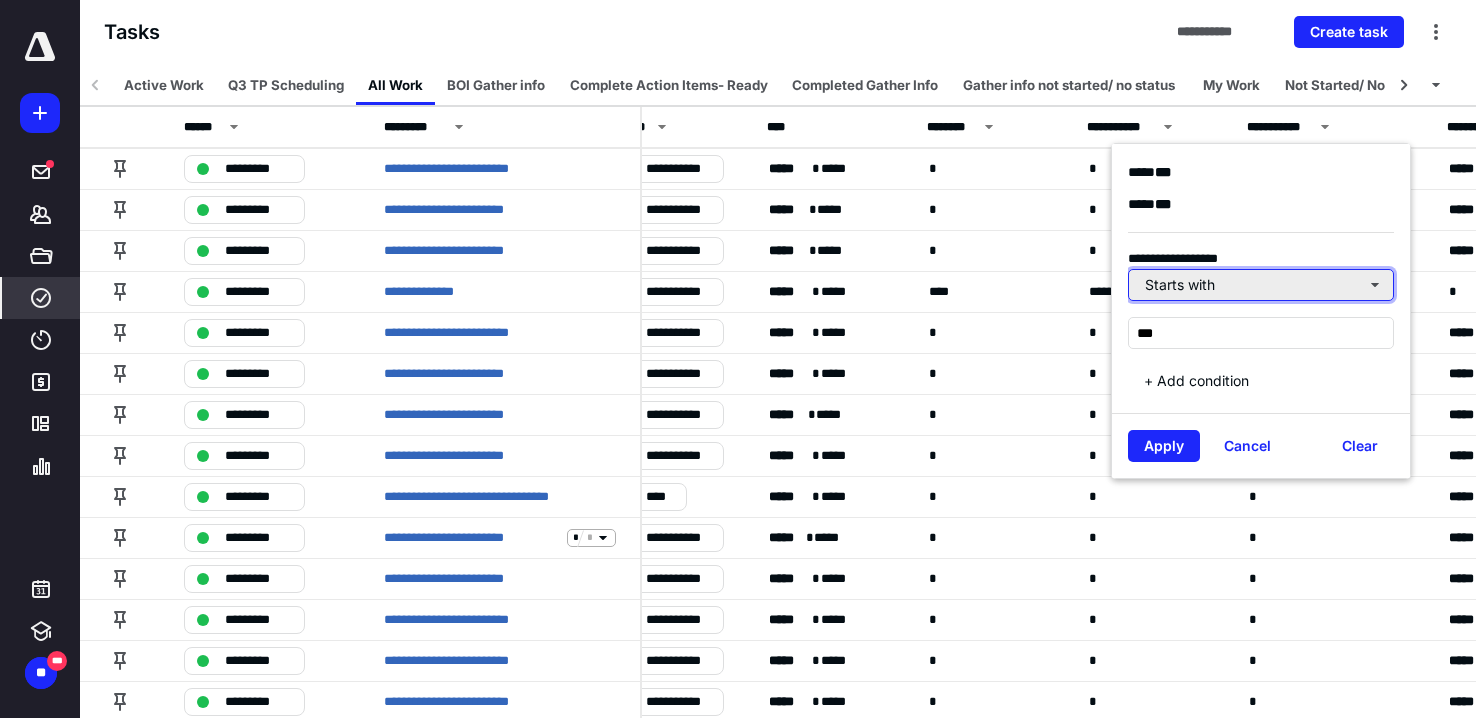 click on "Starts with" at bounding box center [1261, 285] 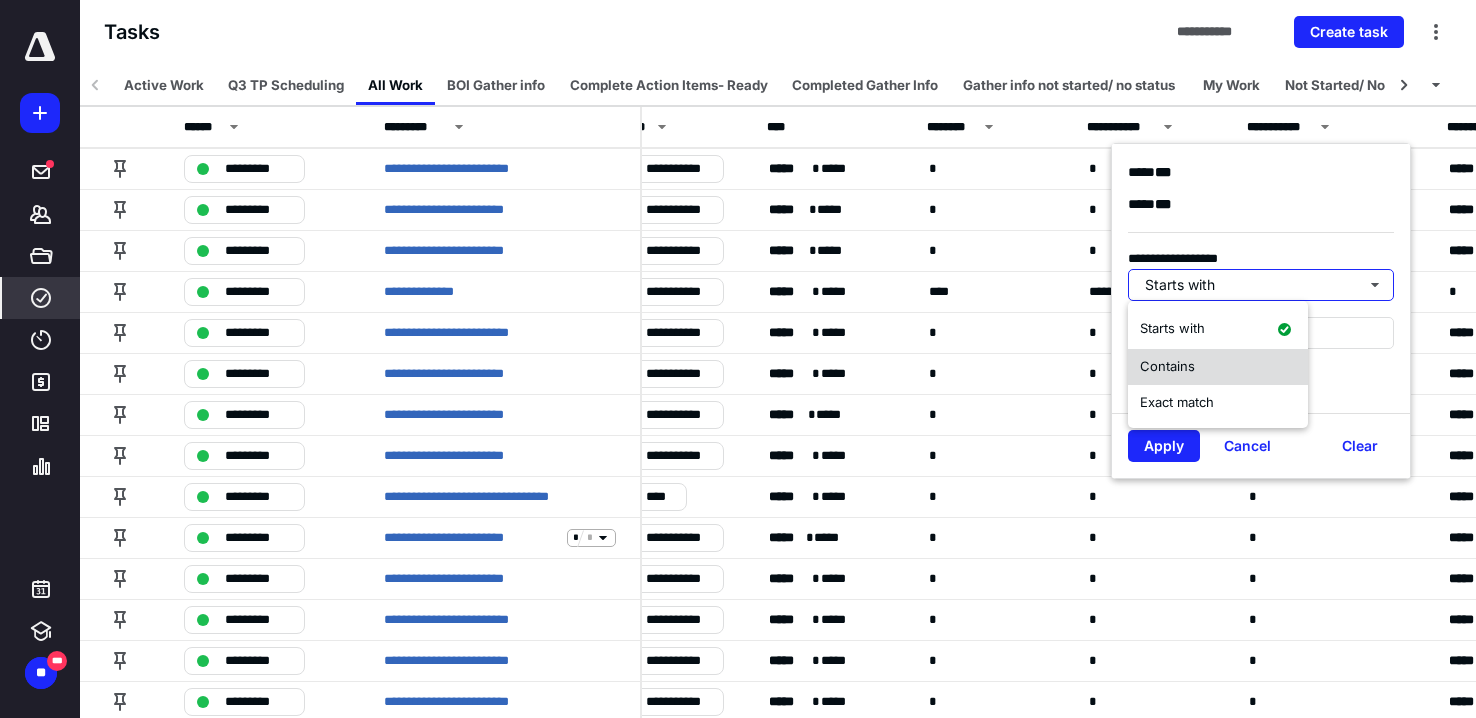 click on "Contains" at bounding box center (1218, 367) 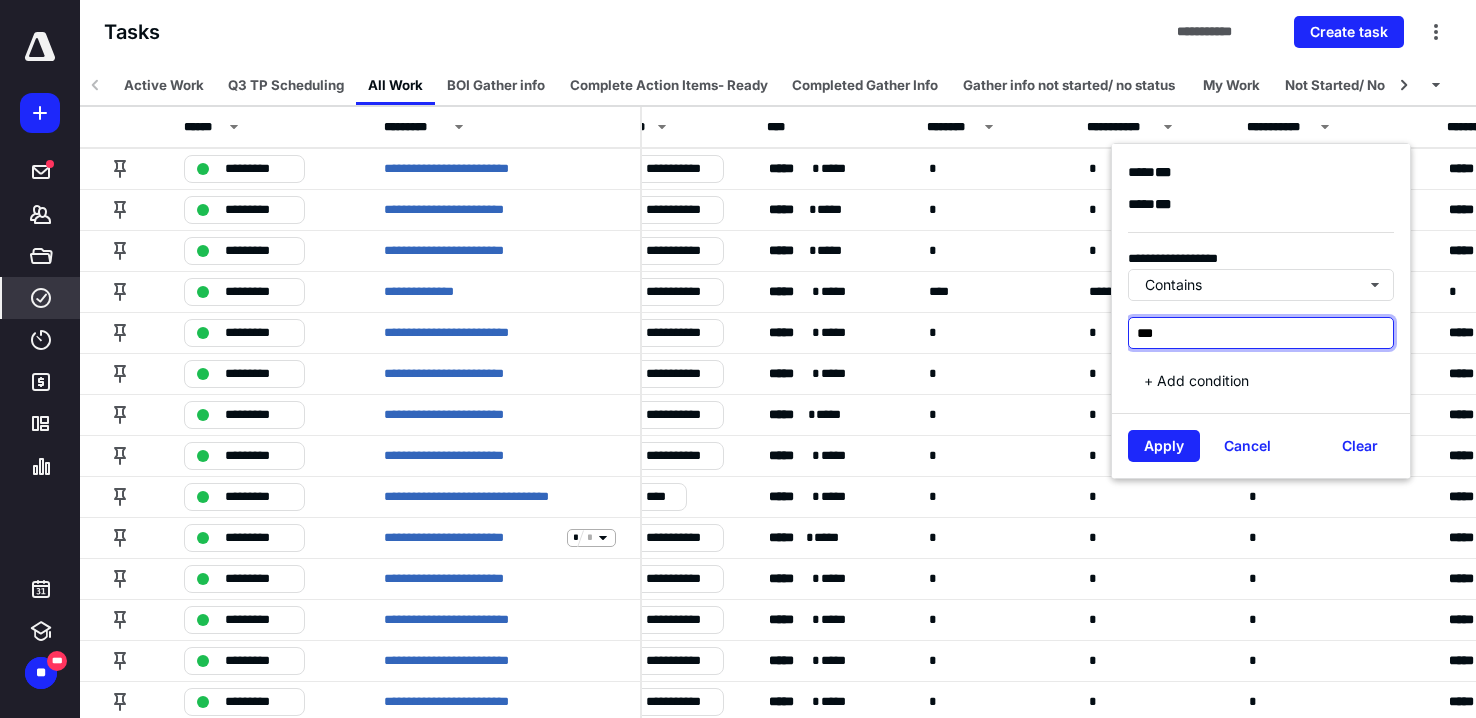 click on "***" at bounding box center [1261, 333] 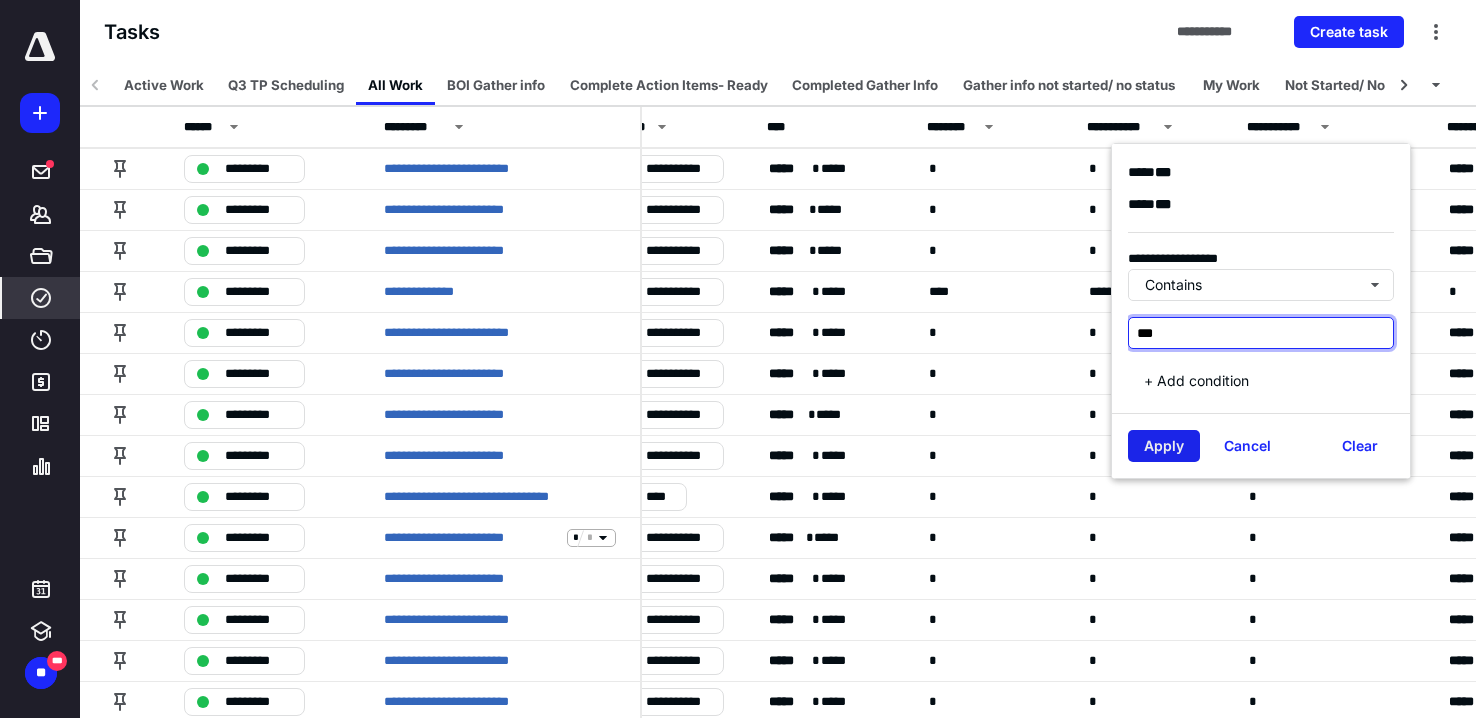 type on "***" 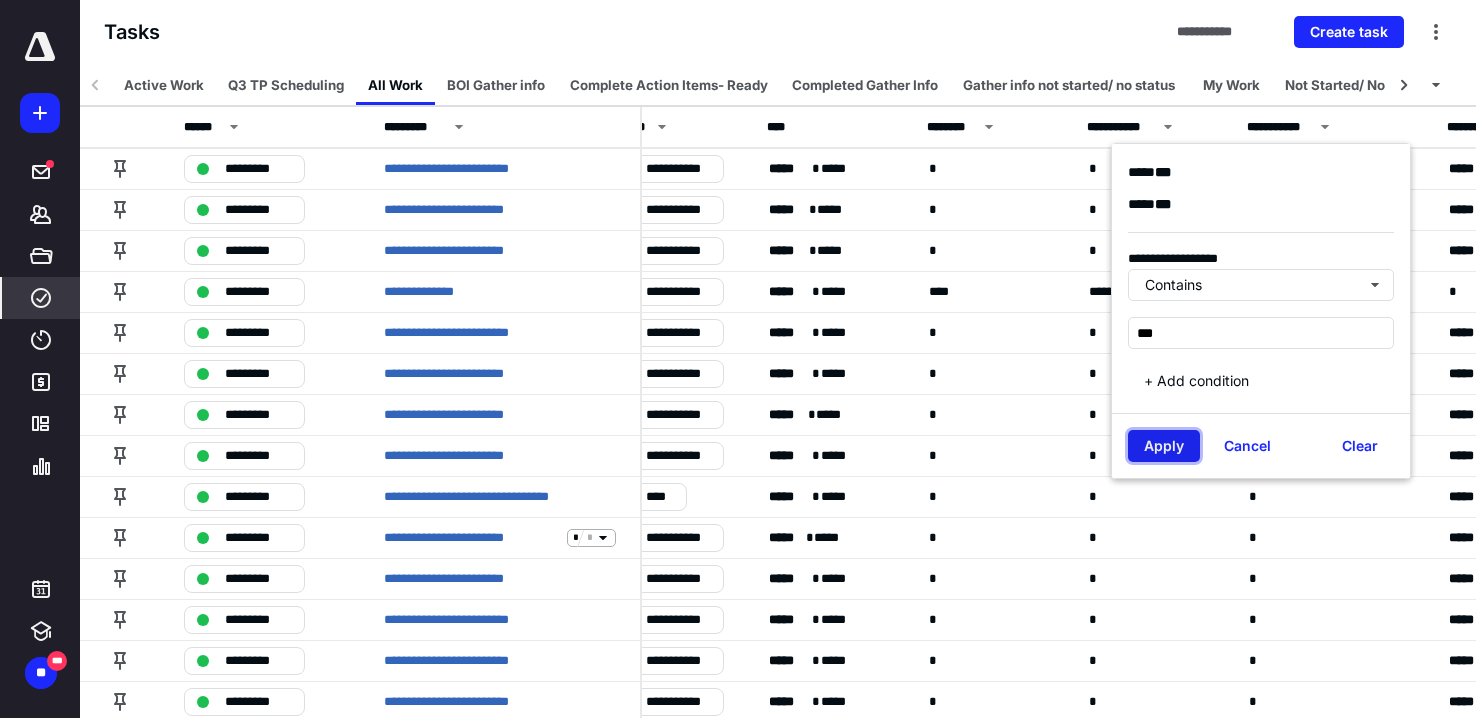 click on "Apply" at bounding box center [1164, 446] 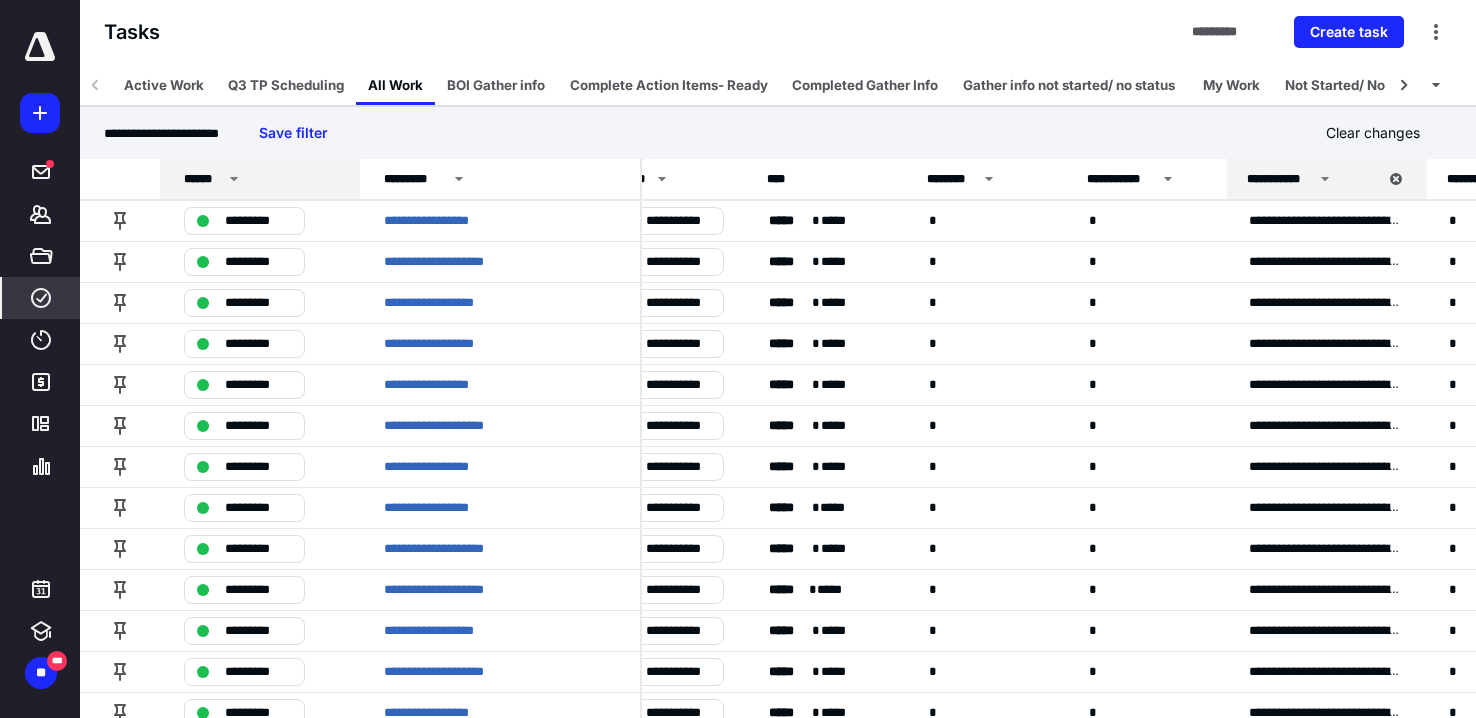 click 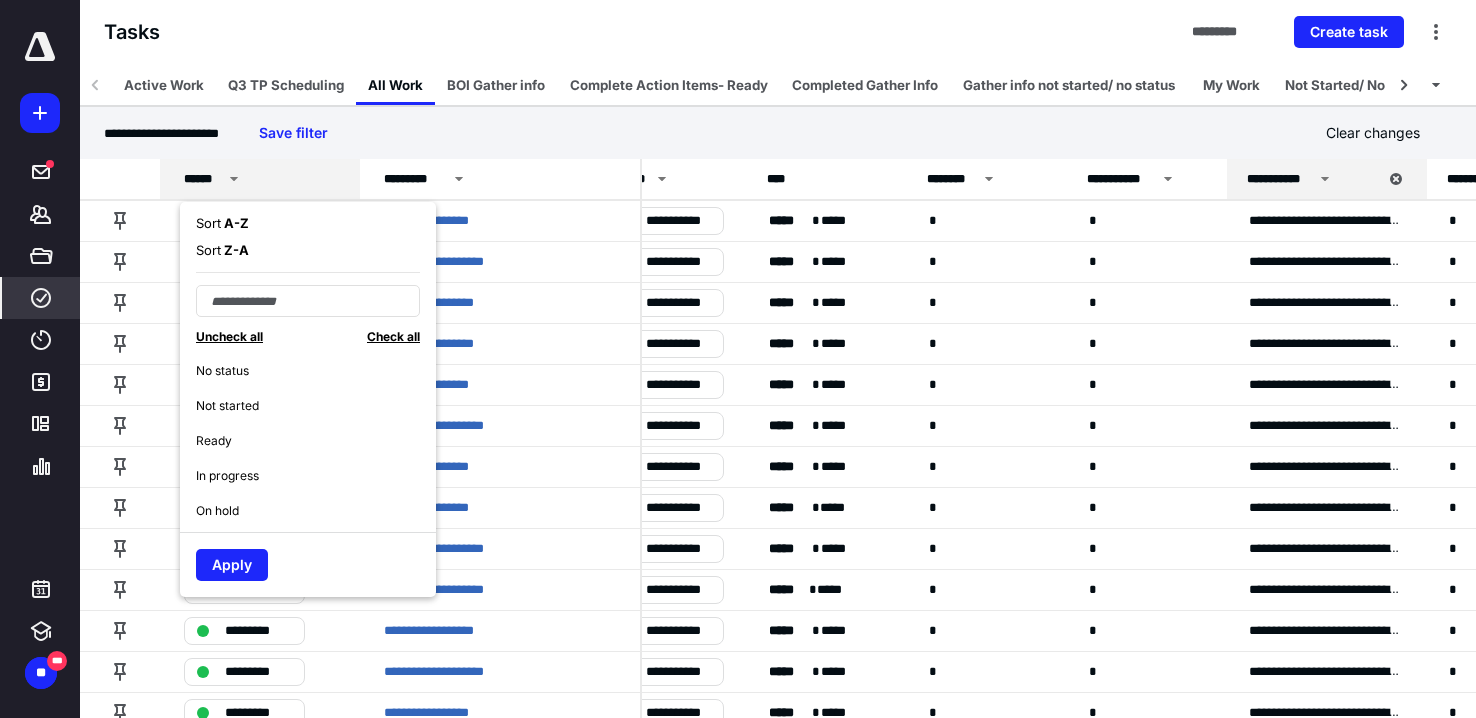 click on "No status" at bounding box center [316, 370] 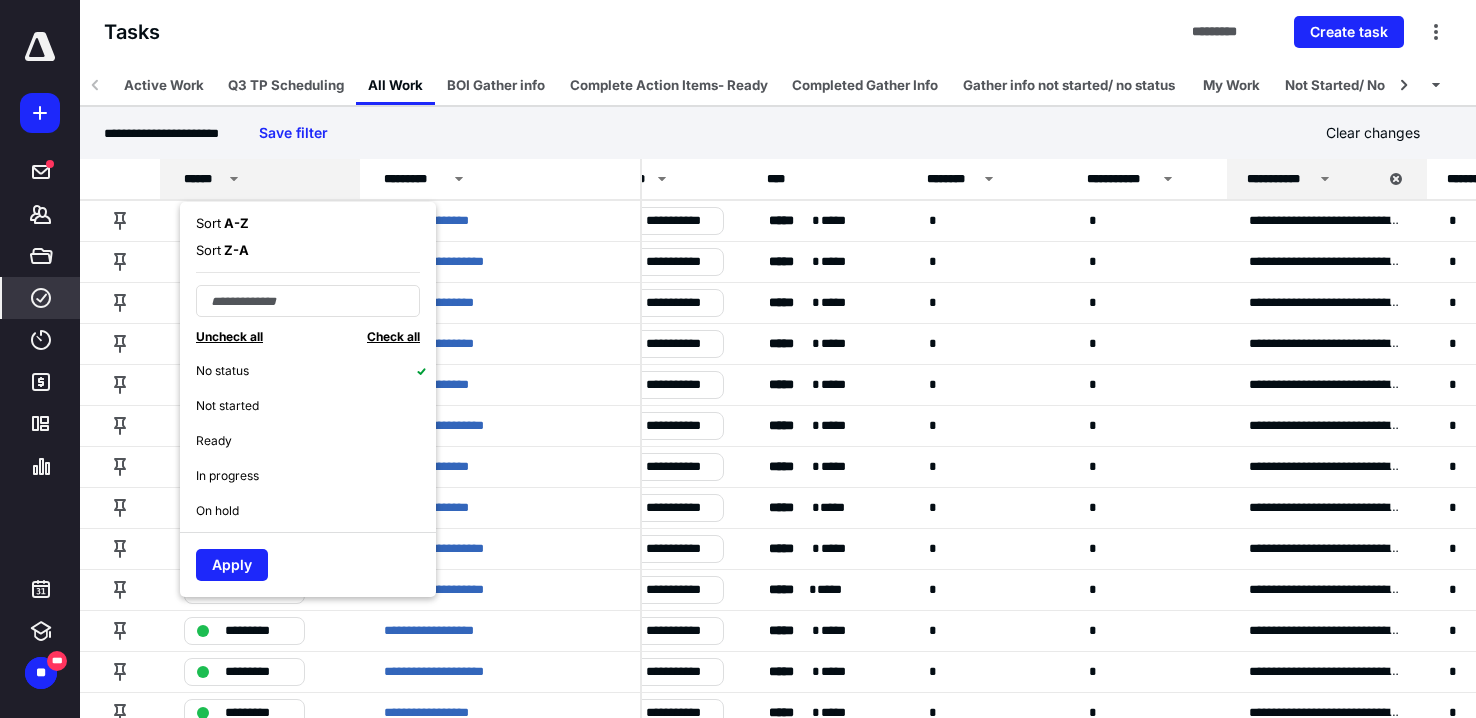 click on "Not started" at bounding box center (316, 405) 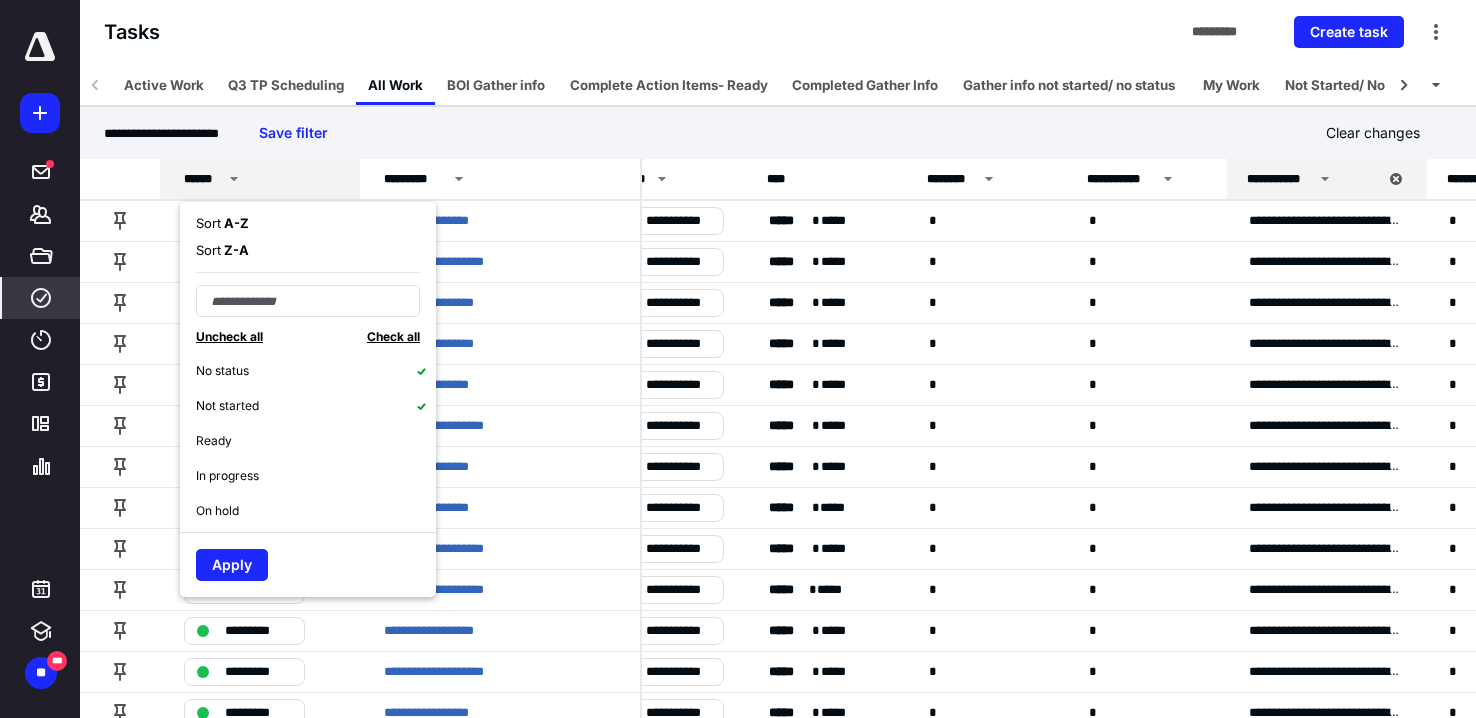 click on "Ready" at bounding box center (316, 440) 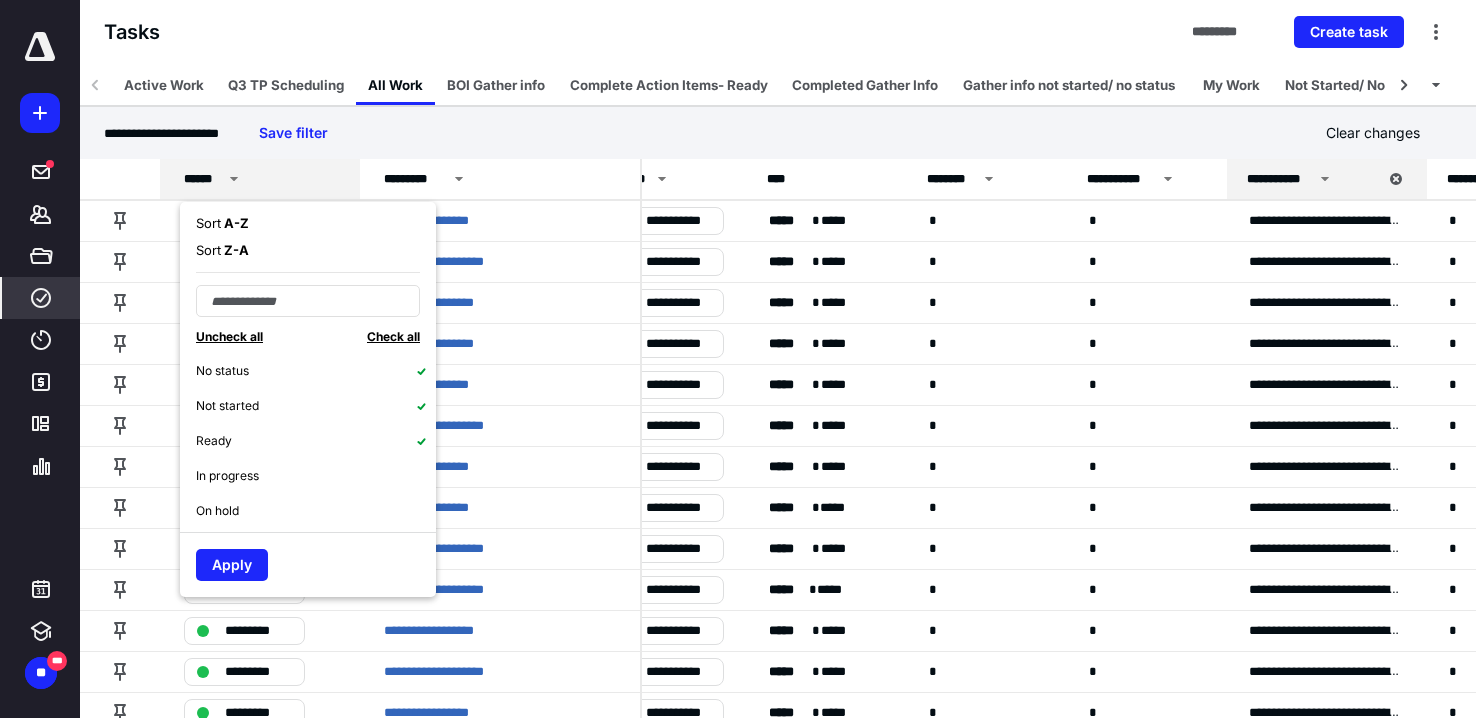 click on "In progress" at bounding box center (316, 475) 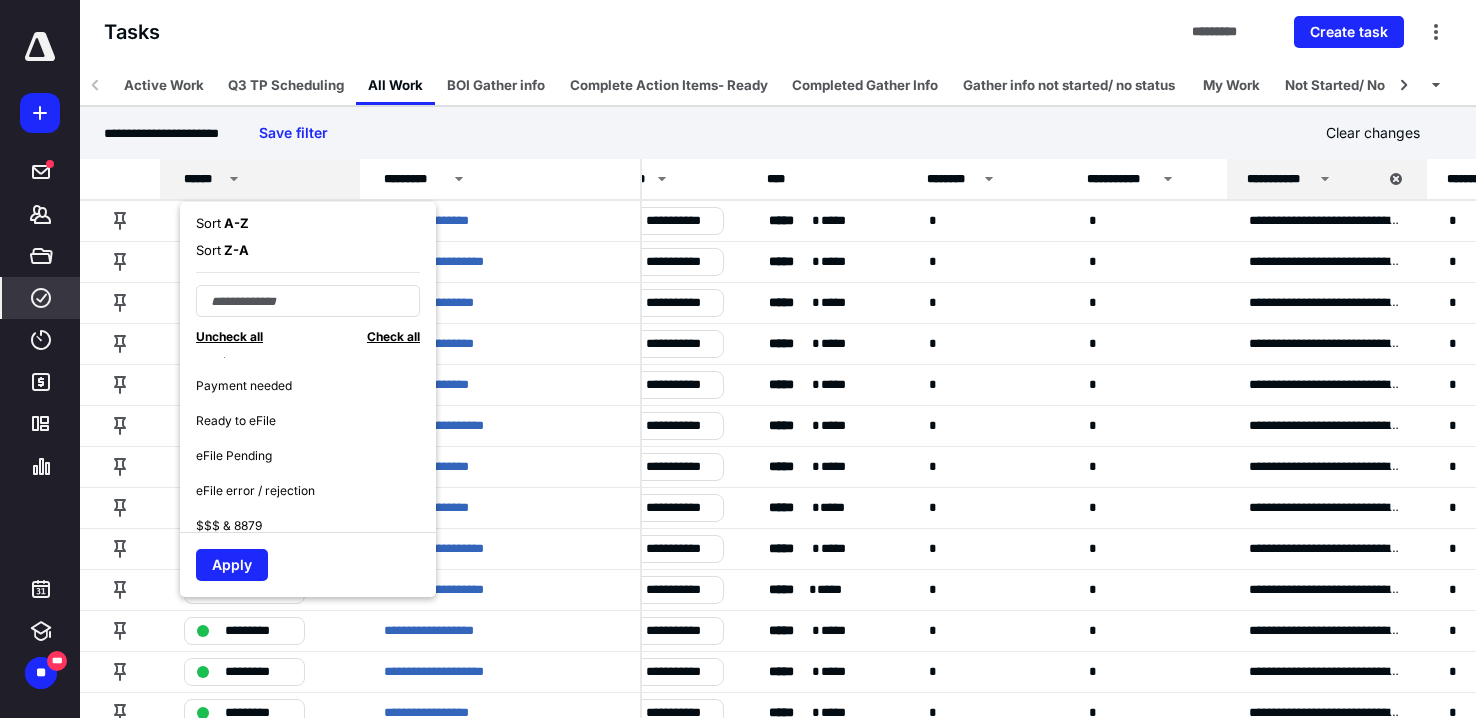 scroll, scrollTop: 200, scrollLeft: 0, axis: vertical 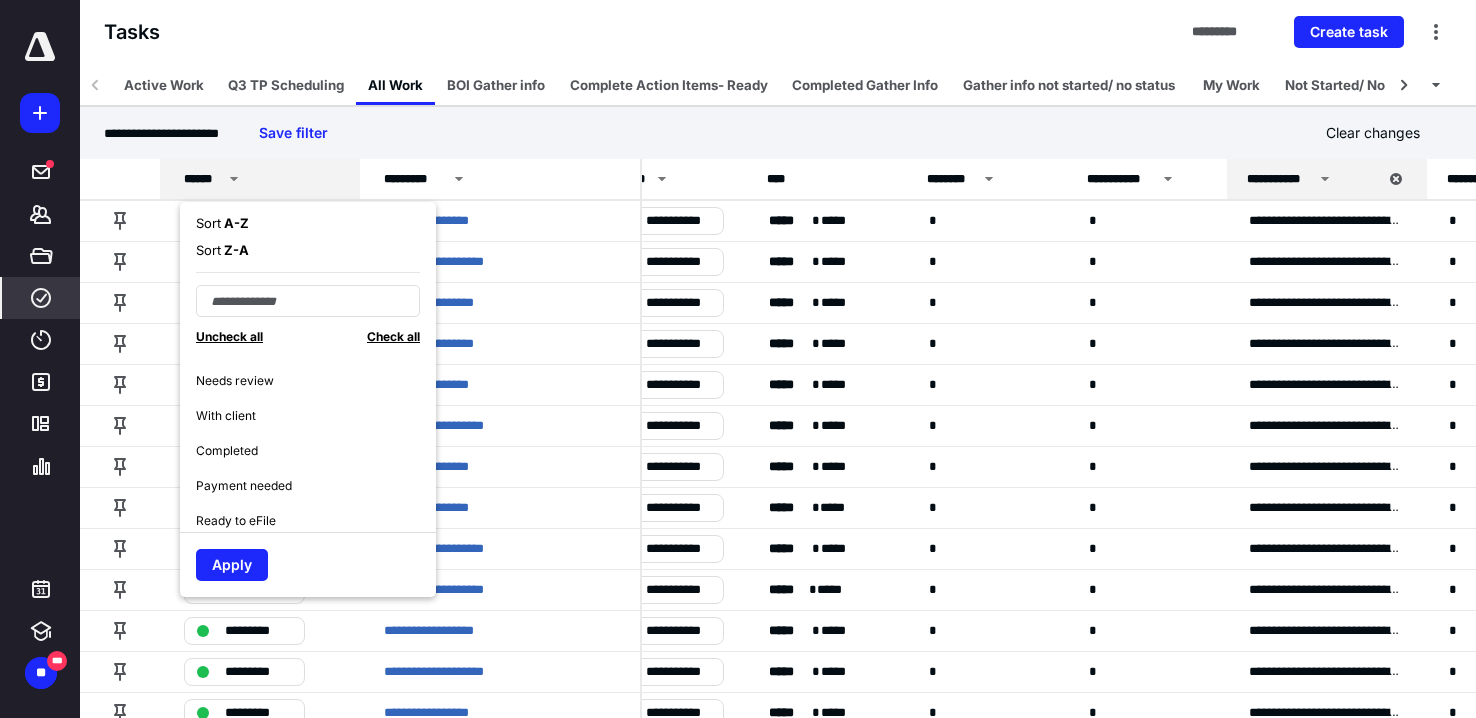 click on "With client" at bounding box center [316, 415] 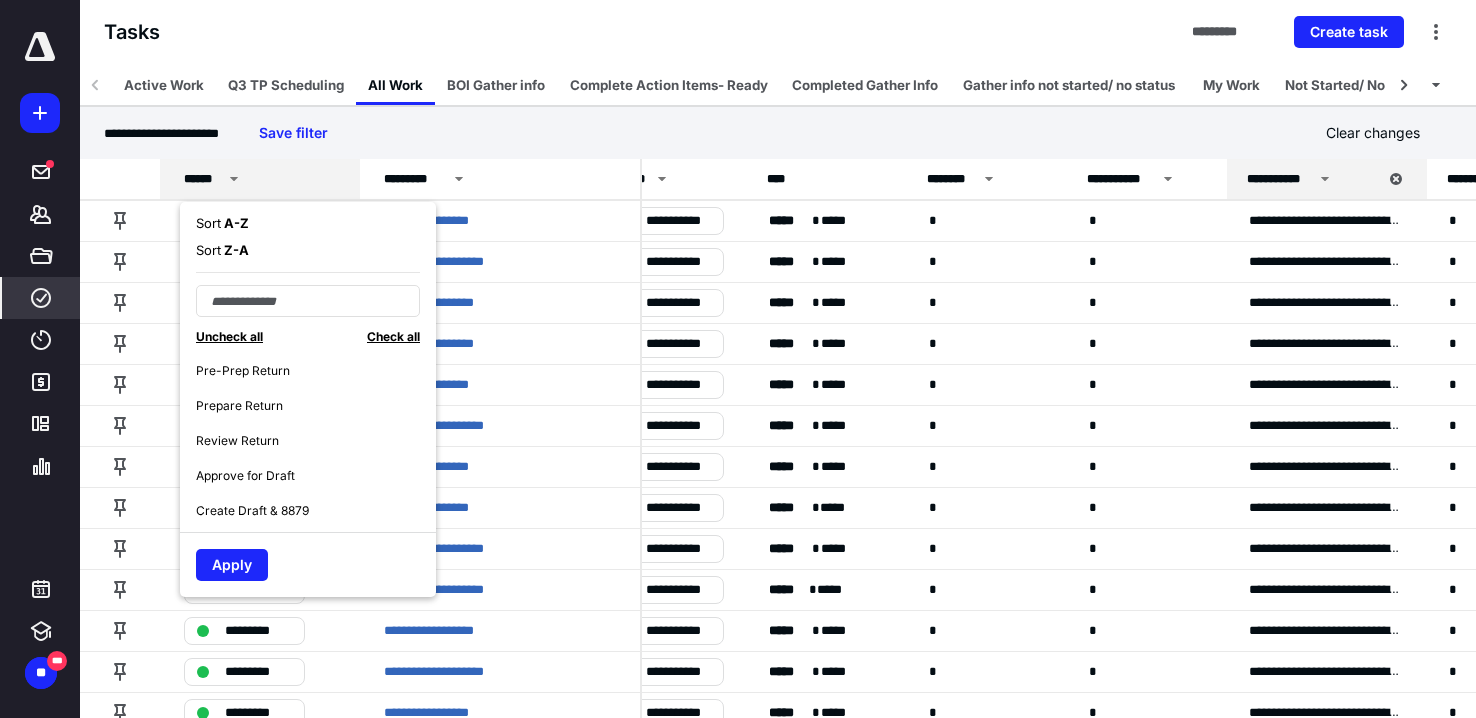 scroll, scrollTop: 800, scrollLeft: 0, axis: vertical 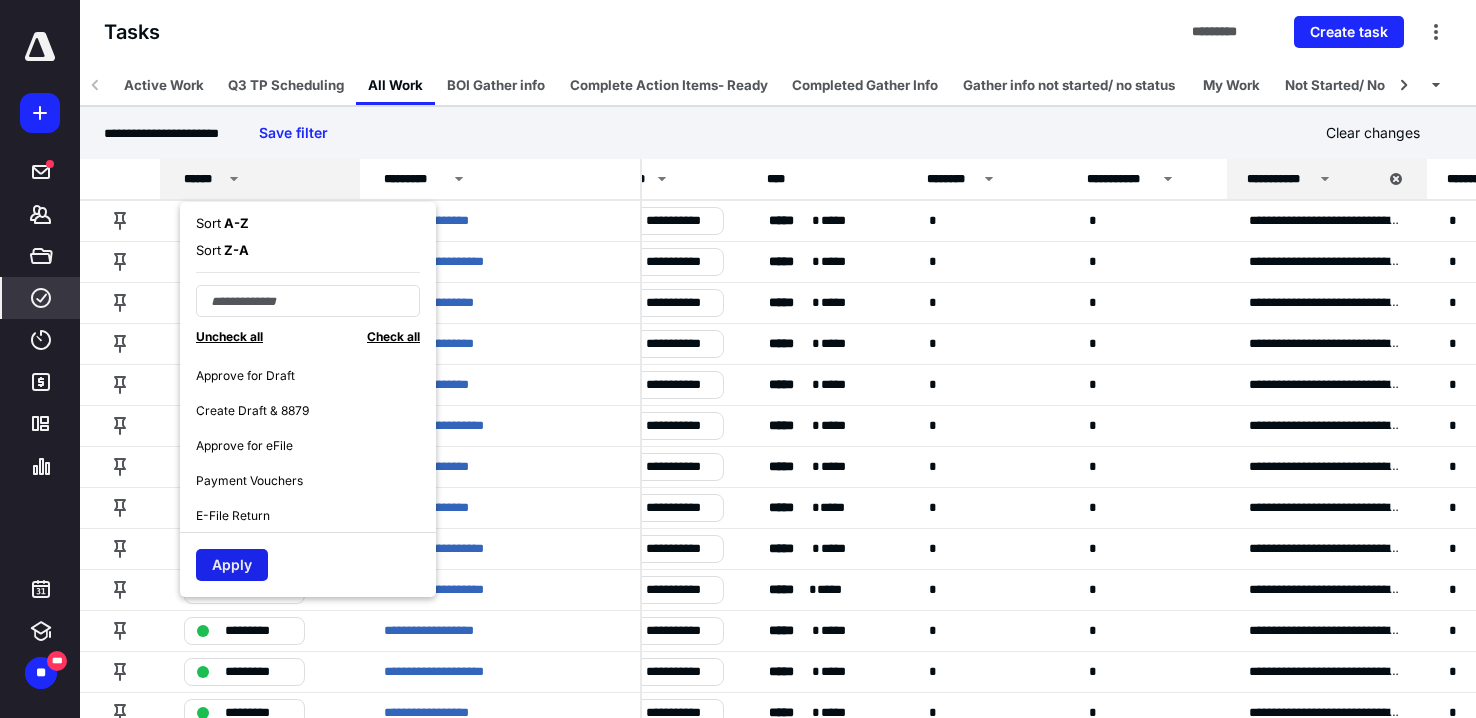 click on "Apply" at bounding box center [232, 565] 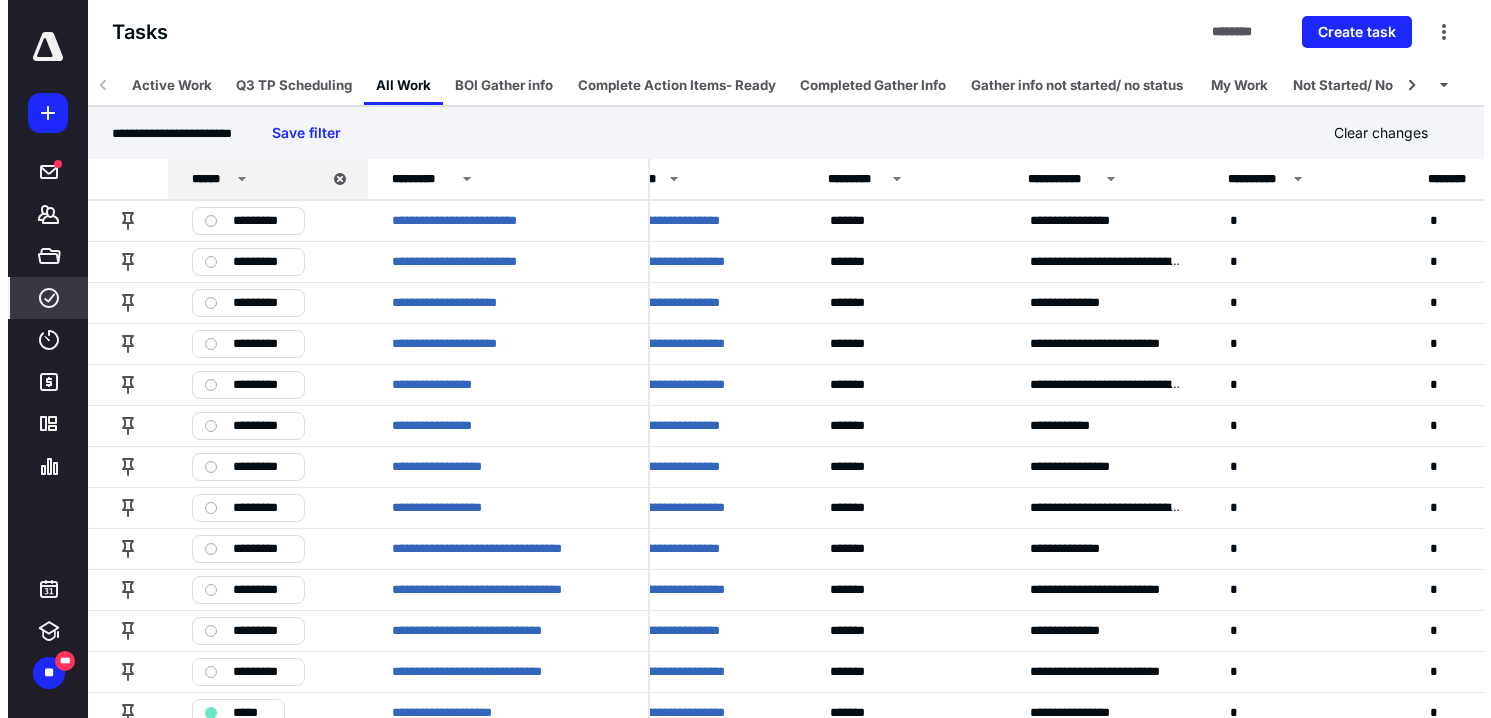 scroll, scrollTop: 0, scrollLeft: 0, axis: both 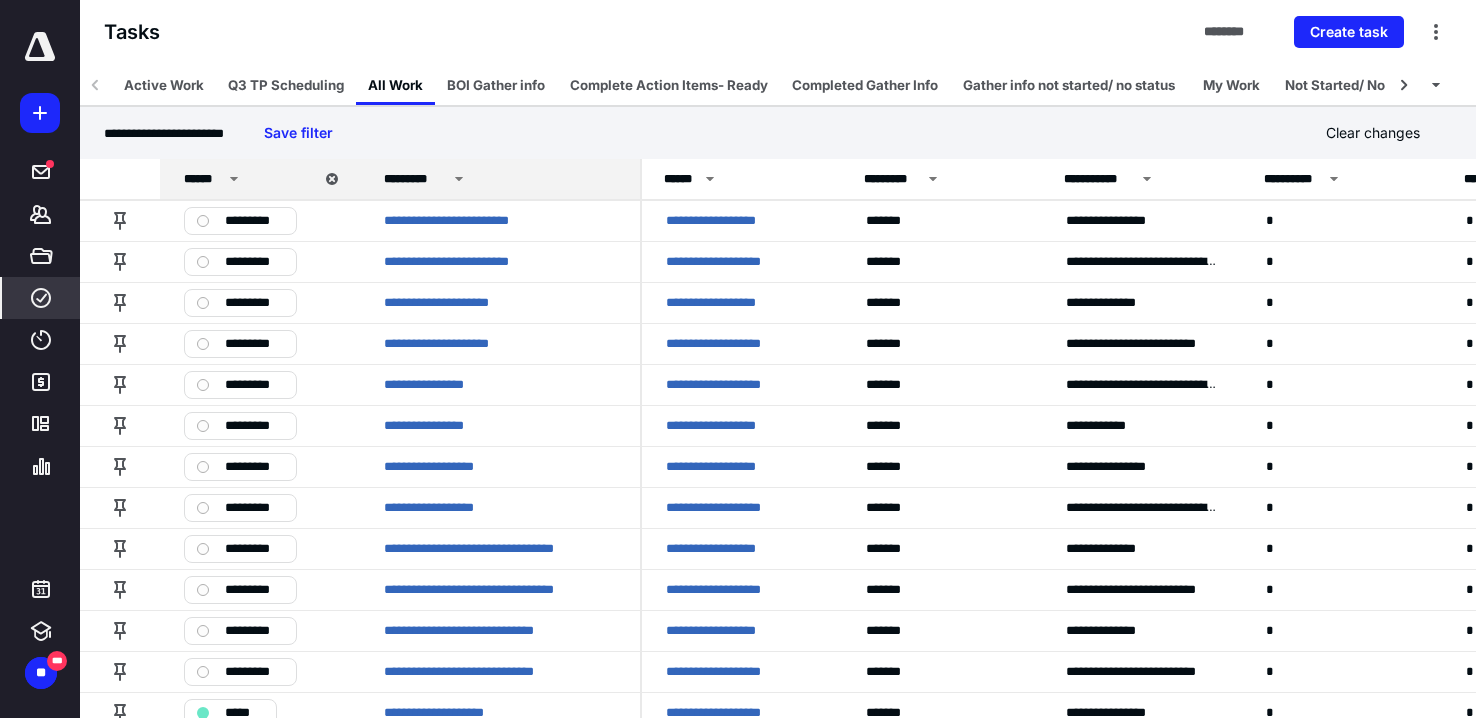 click 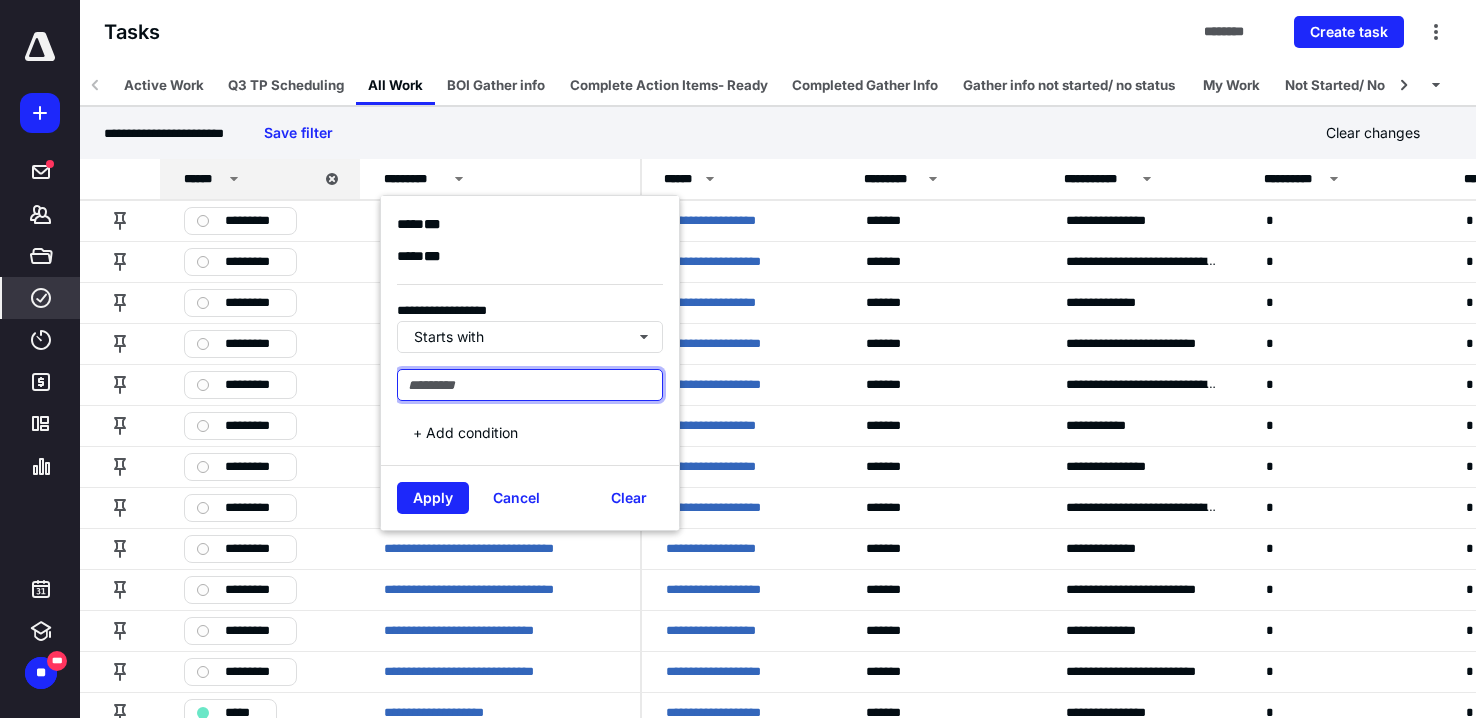 click at bounding box center [530, 385] 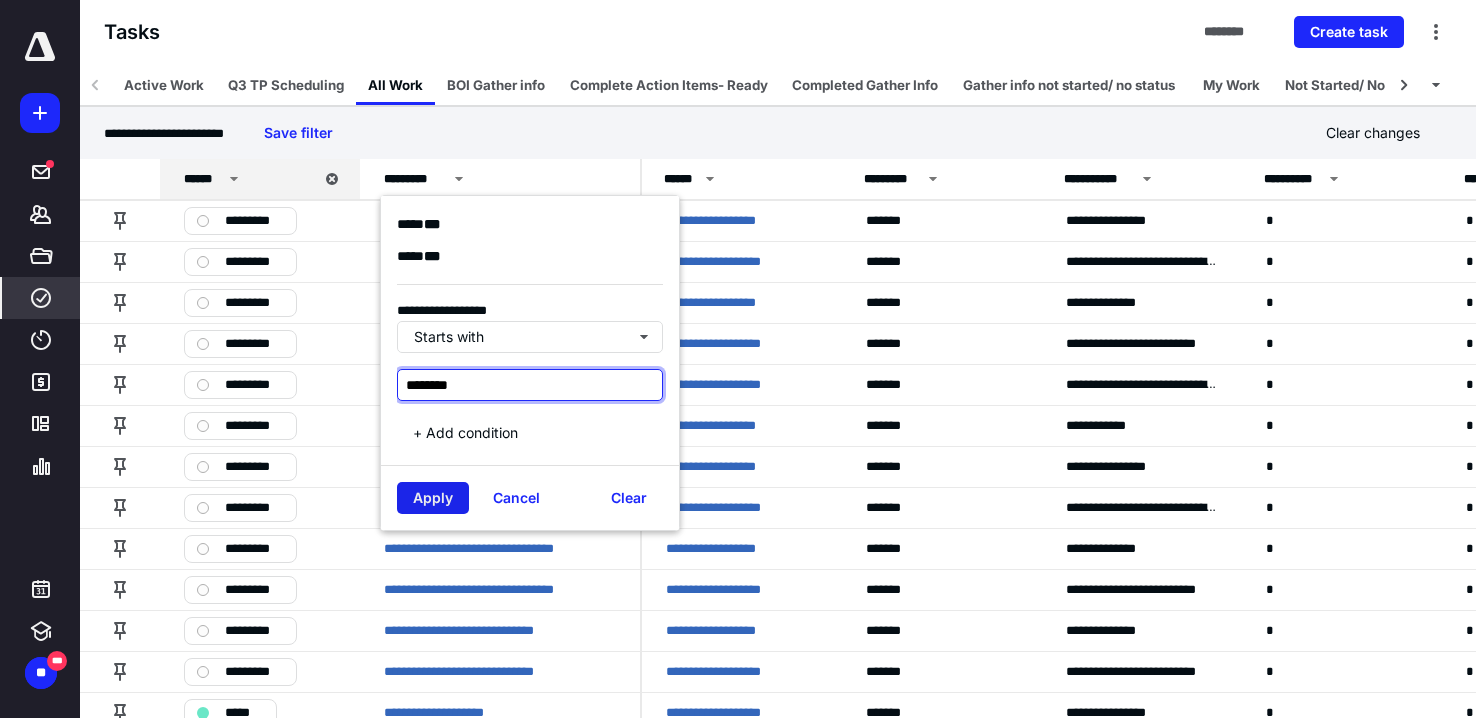 type on "********" 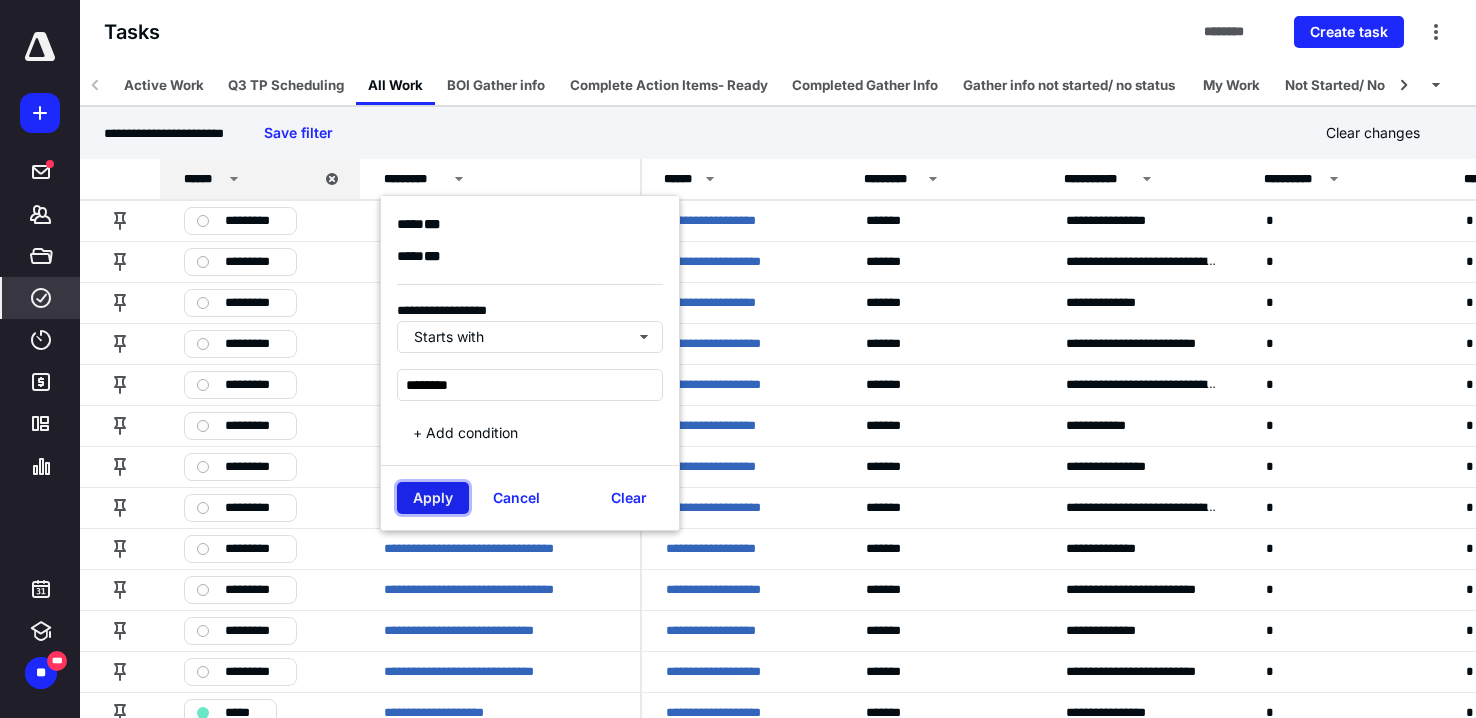 click on "Apply" at bounding box center (433, 498) 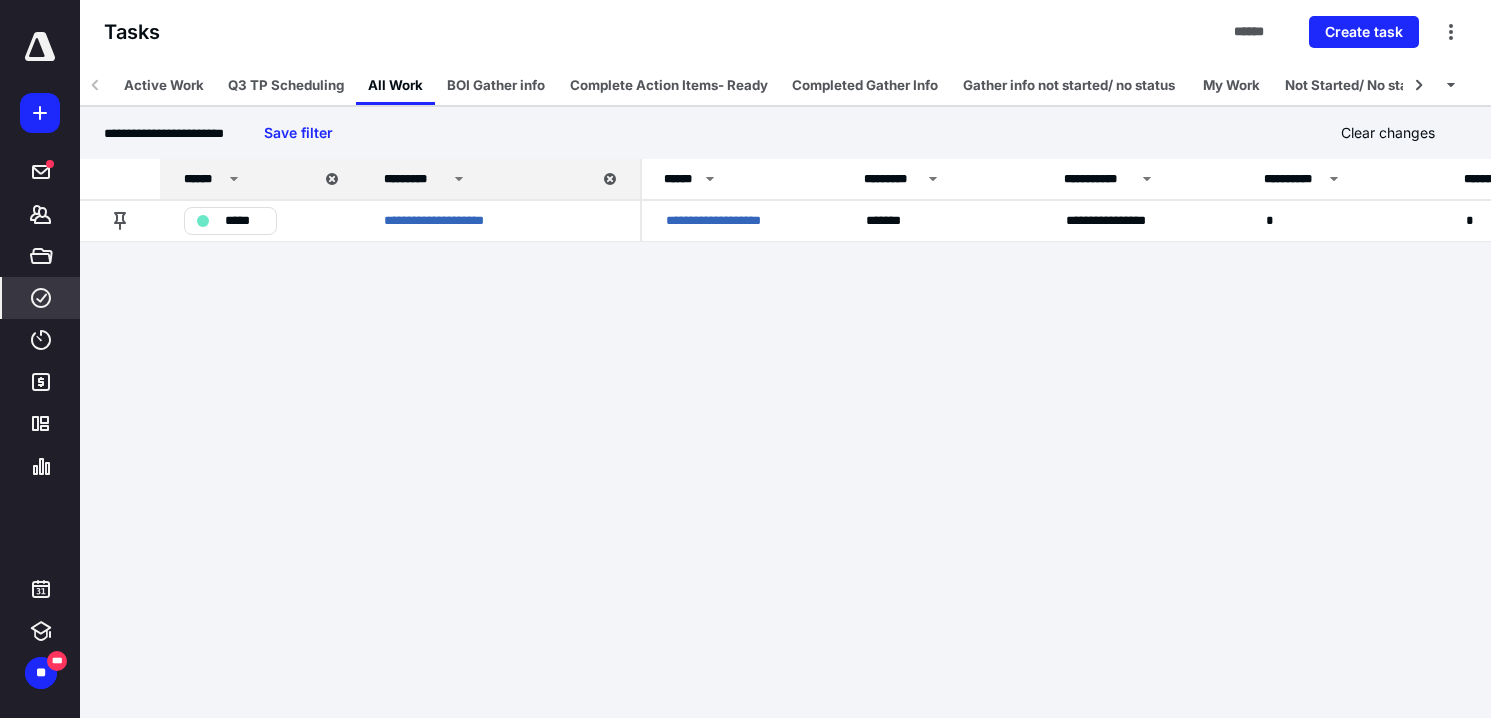 click 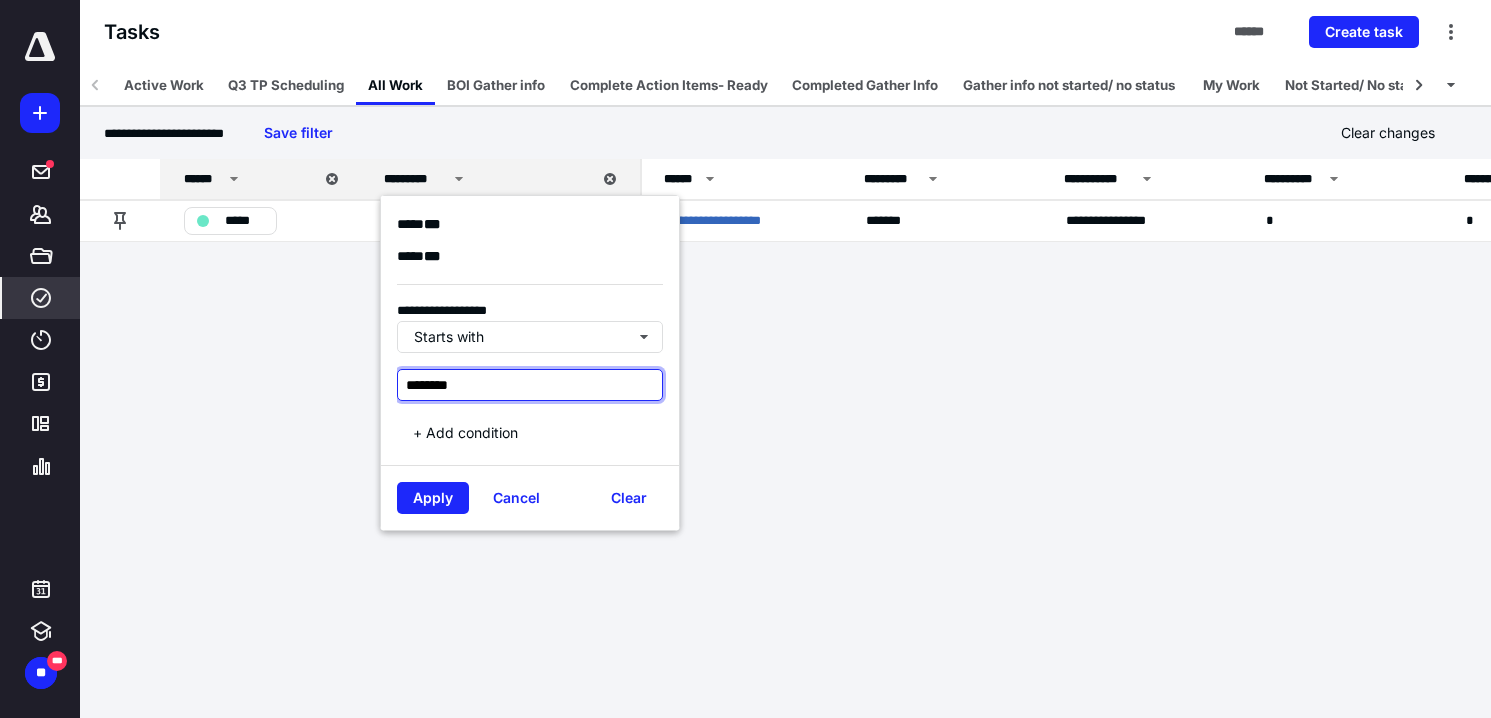 drag, startPoint x: 472, startPoint y: 383, endPoint x: 391, endPoint y: 386, distance: 81.055534 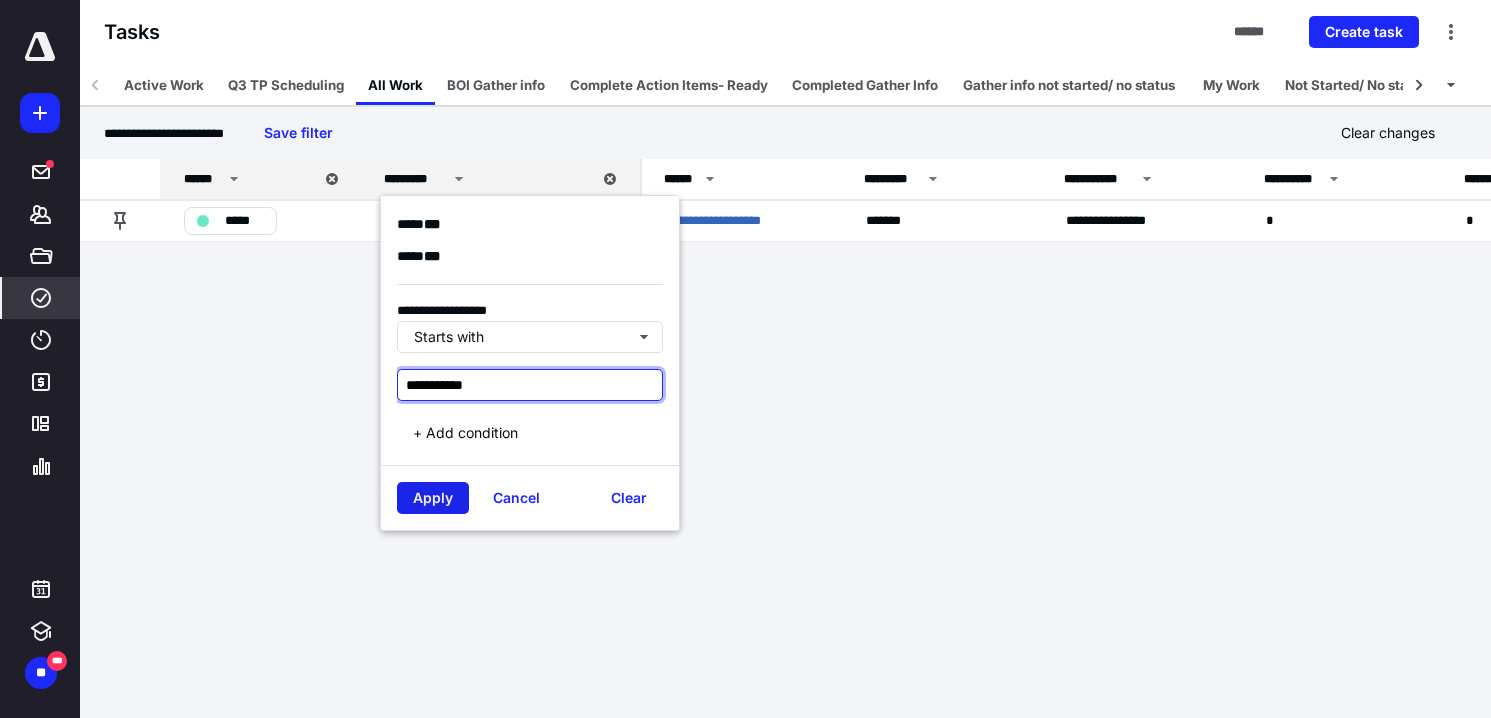 type on "**********" 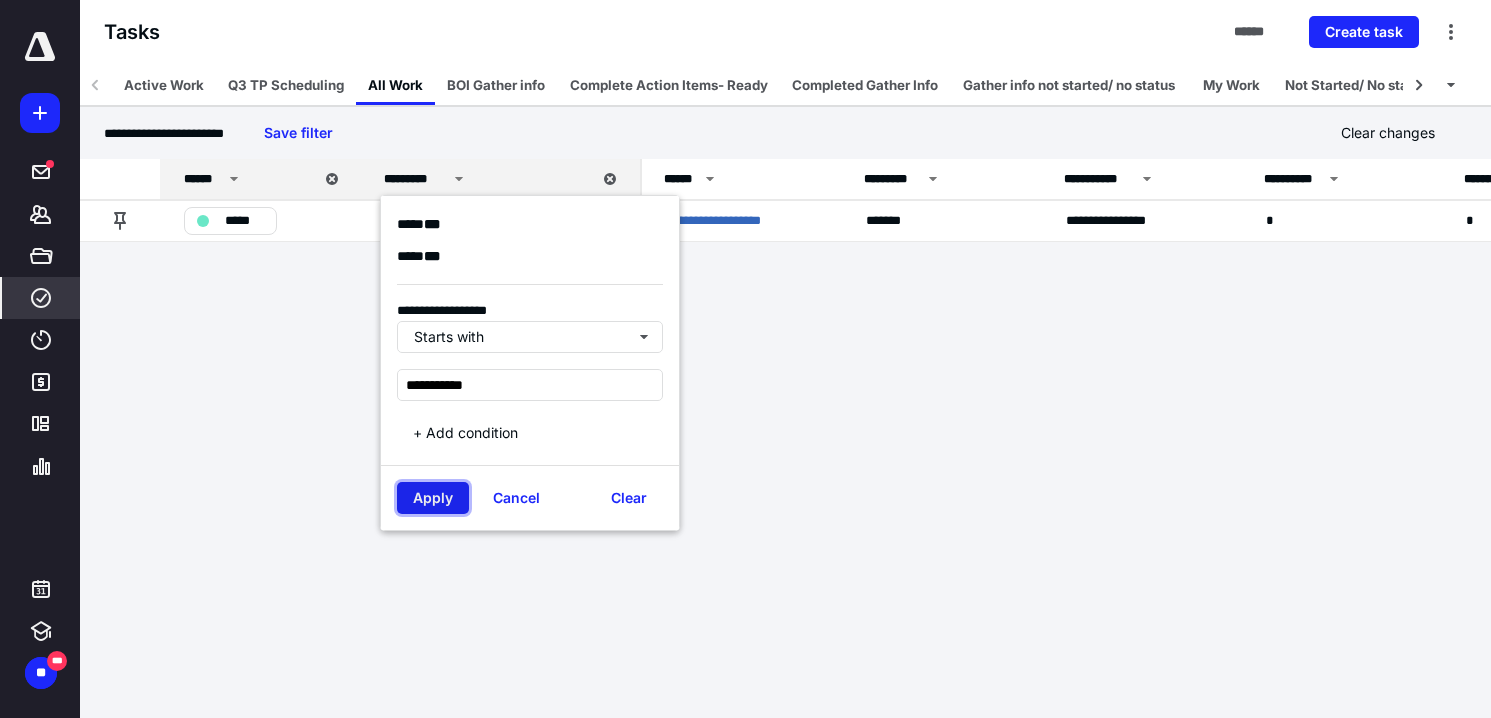 click on "Apply" at bounding box center [433, 498] 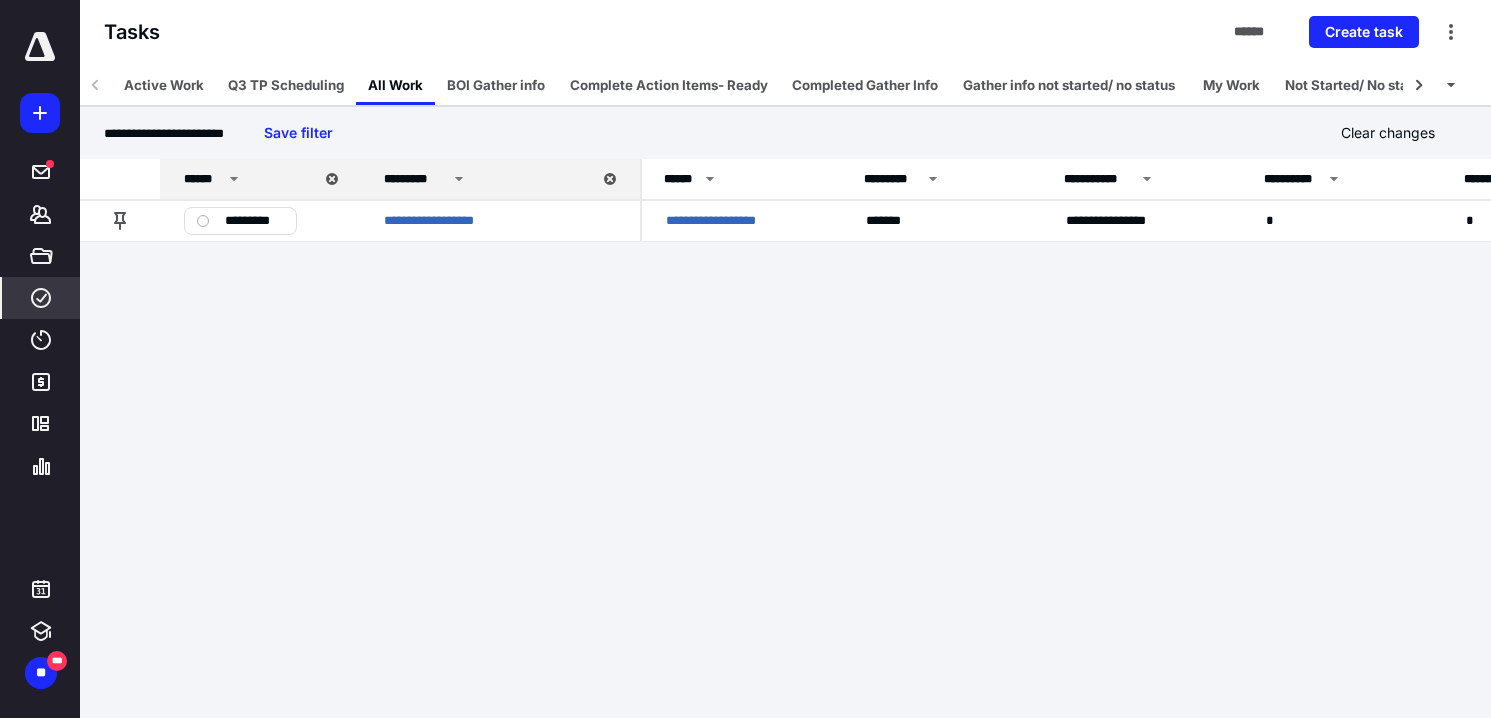 click 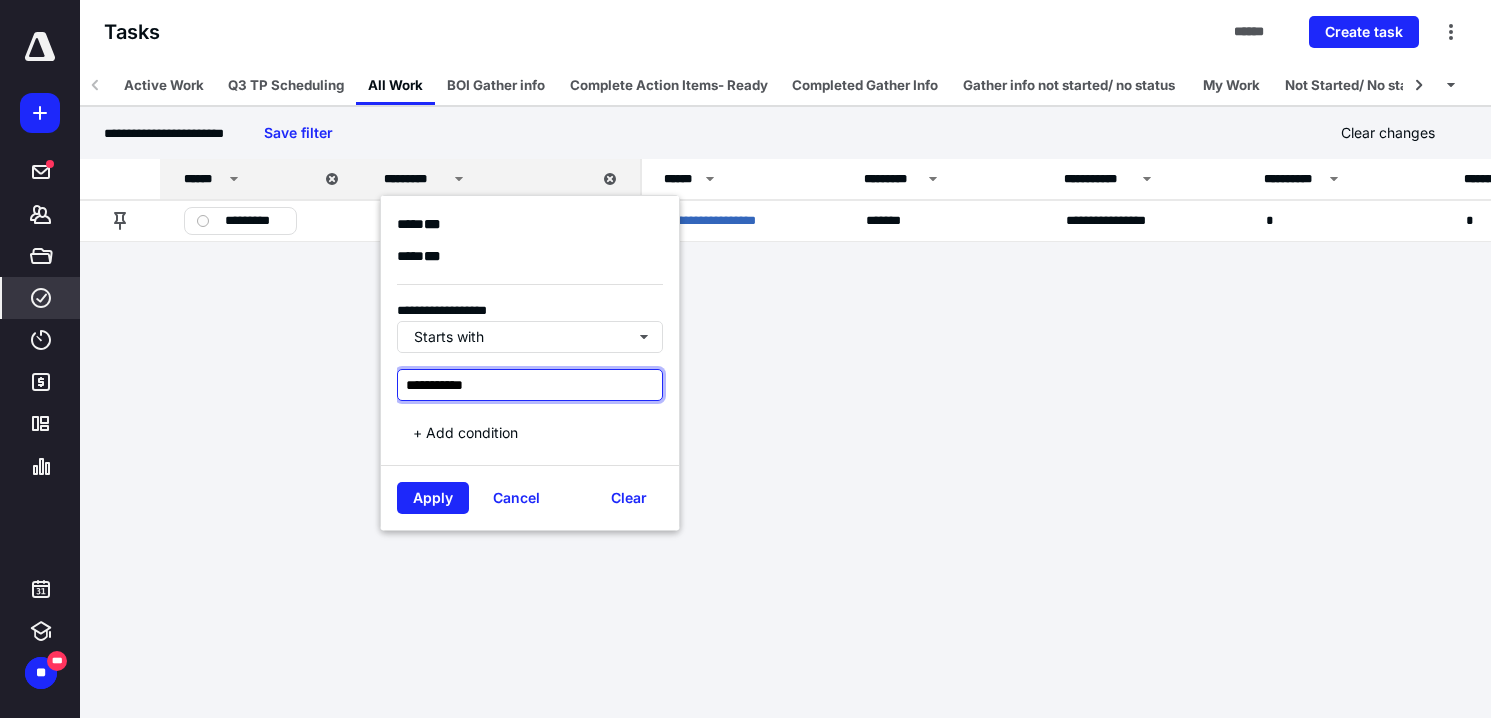 drag, startPoint x: 509, startPoint y: 384, endPoint x: 386, endPoint y: 387, distance: 123.03658 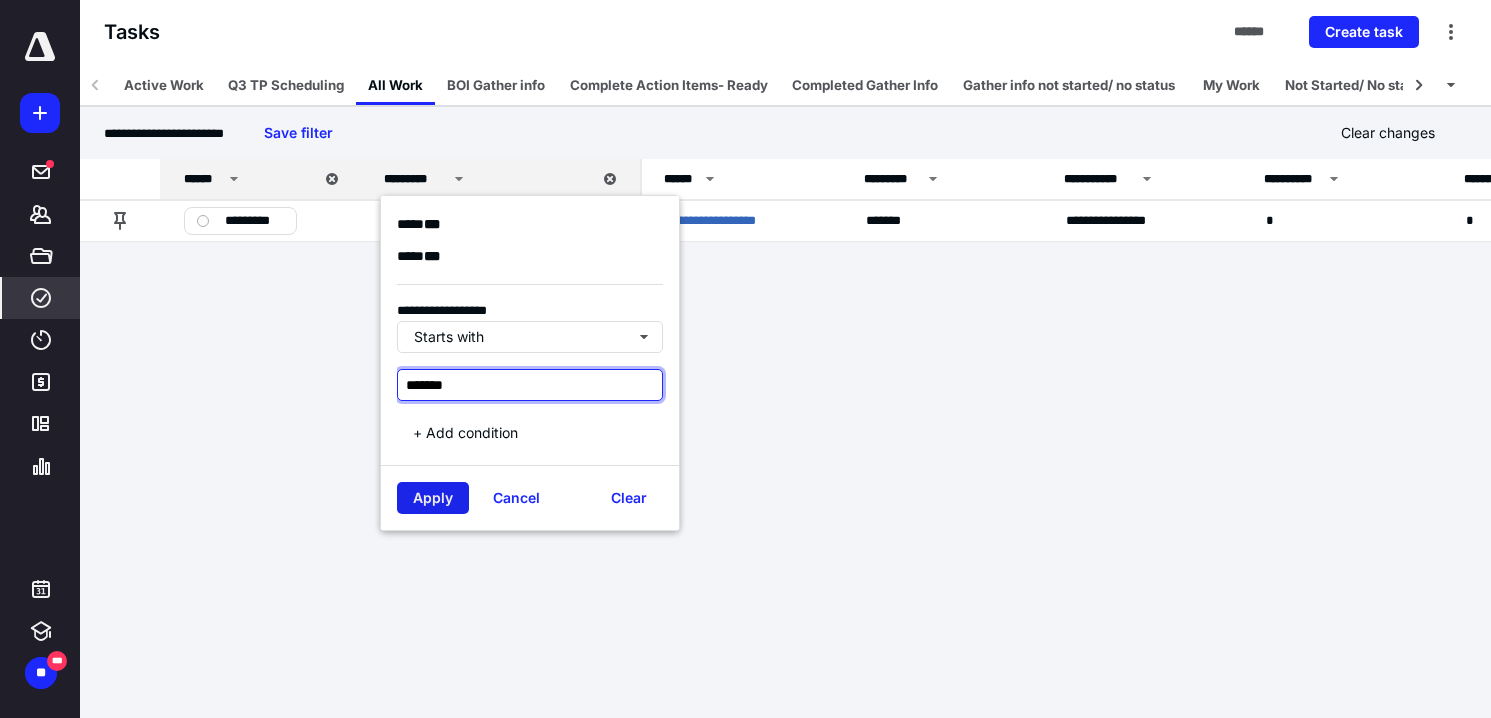 type on "*******" 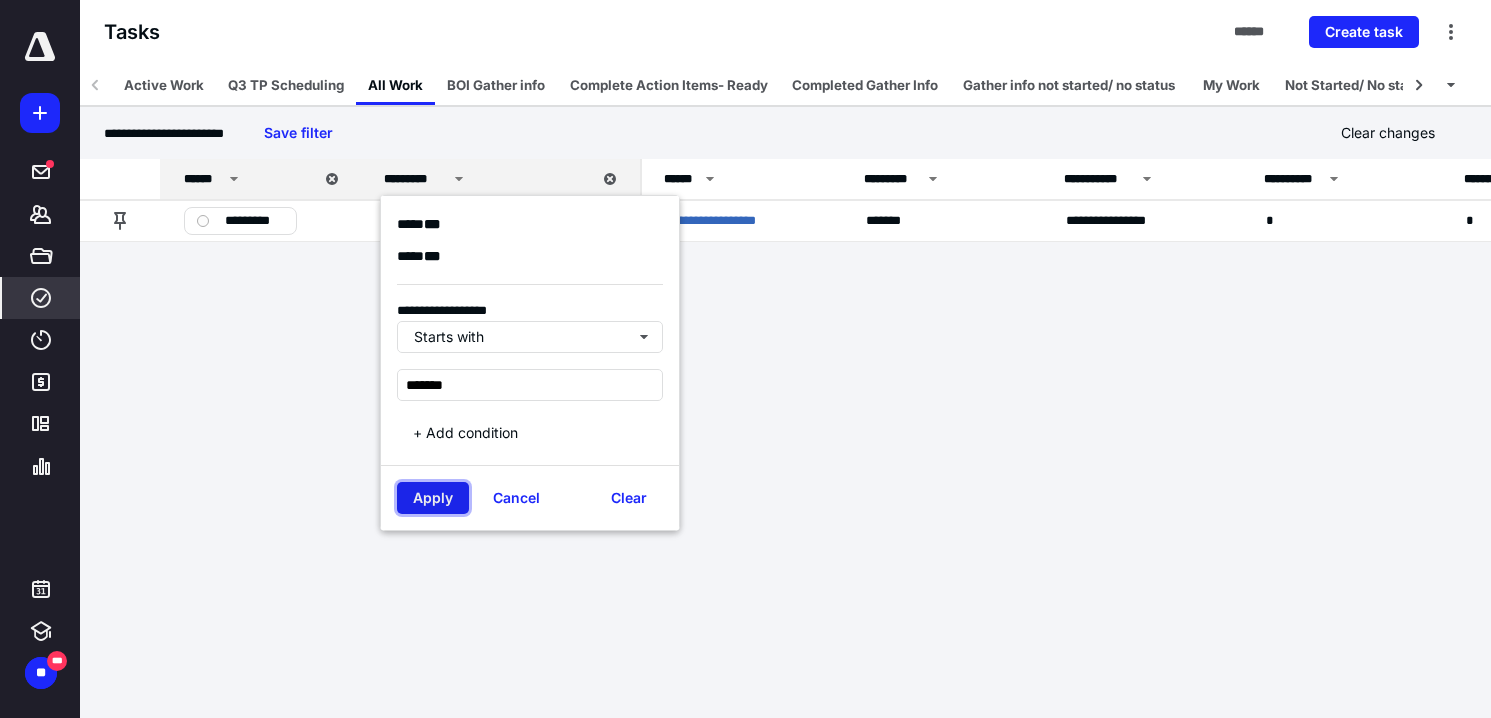 click on "Apply" at bounding box center (433, 498) 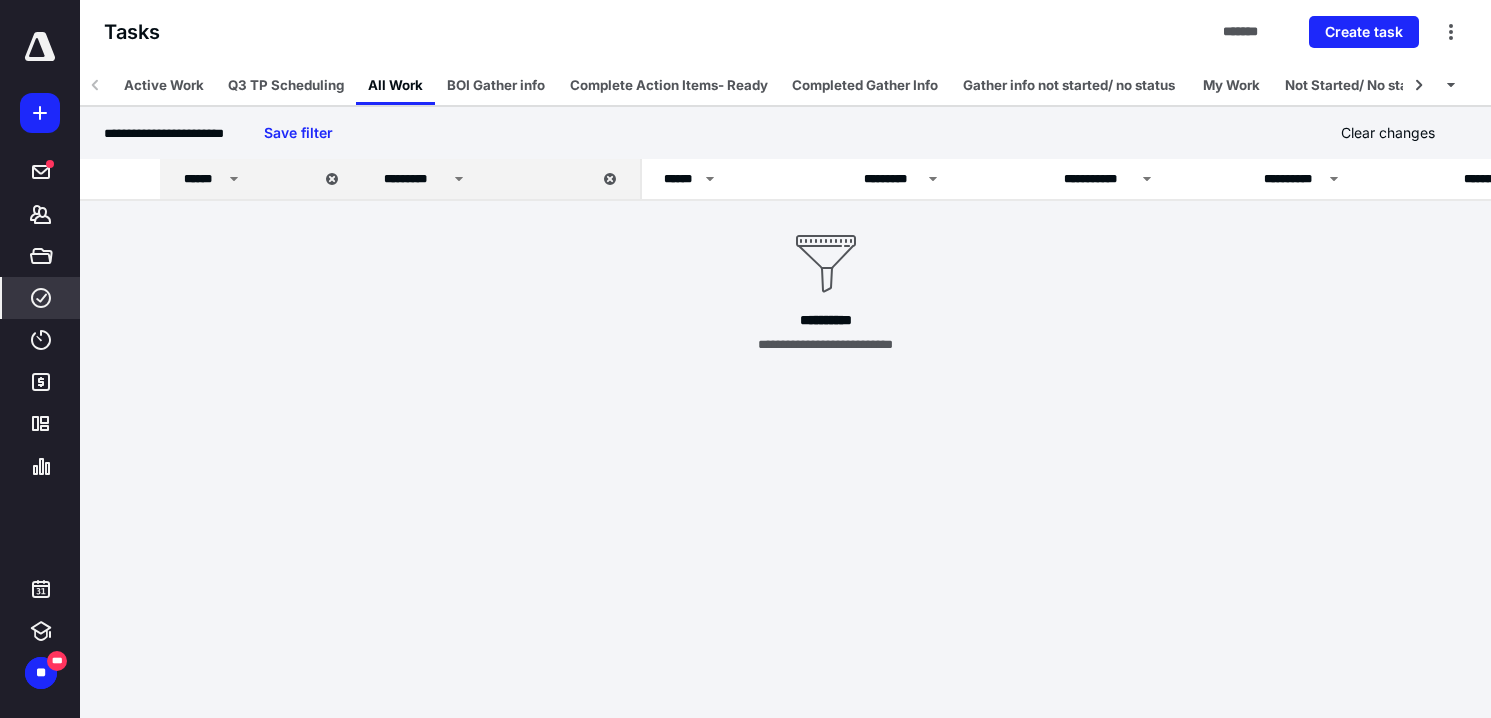 click 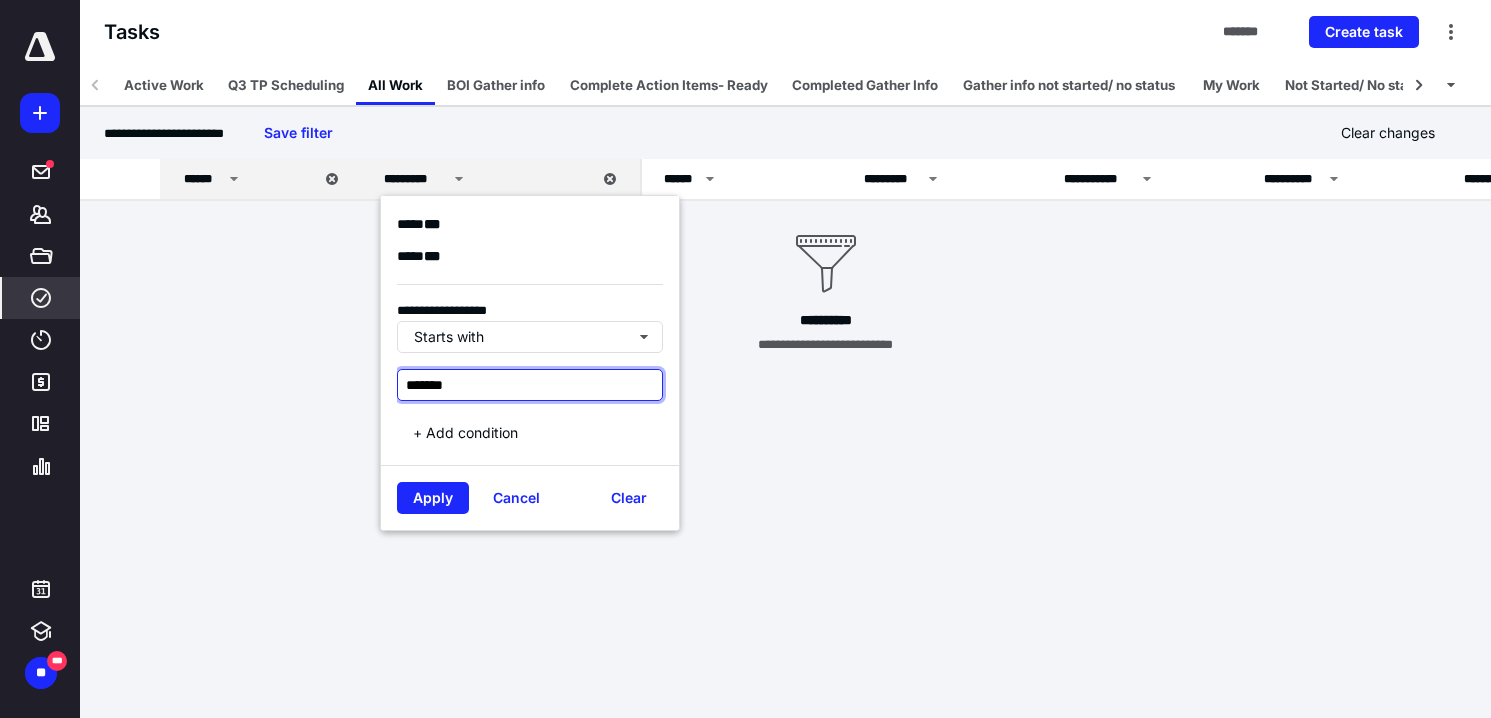 drag, startPoint x: 484, startPoint y: 382, endPoint x: 380, endPoint y: 395, distance: 104.80935 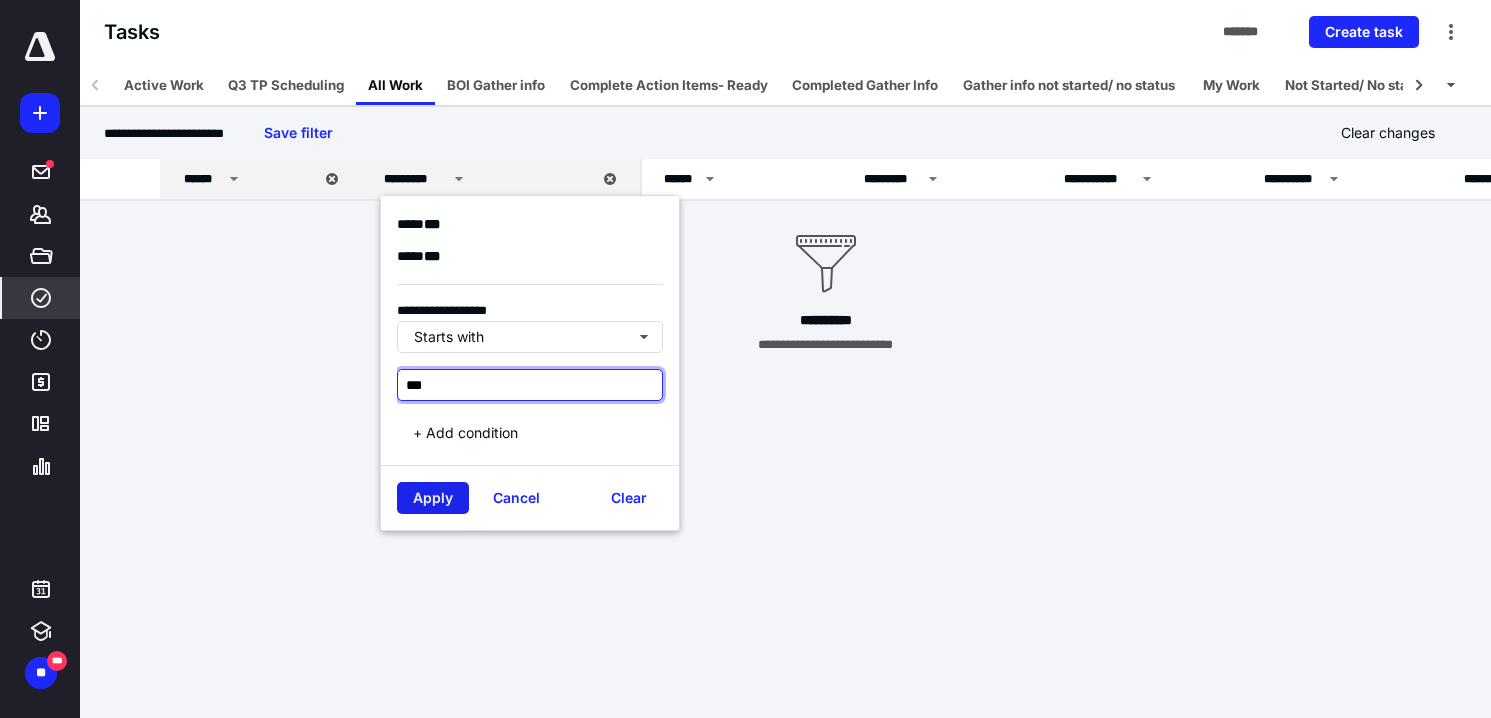 type on "***" 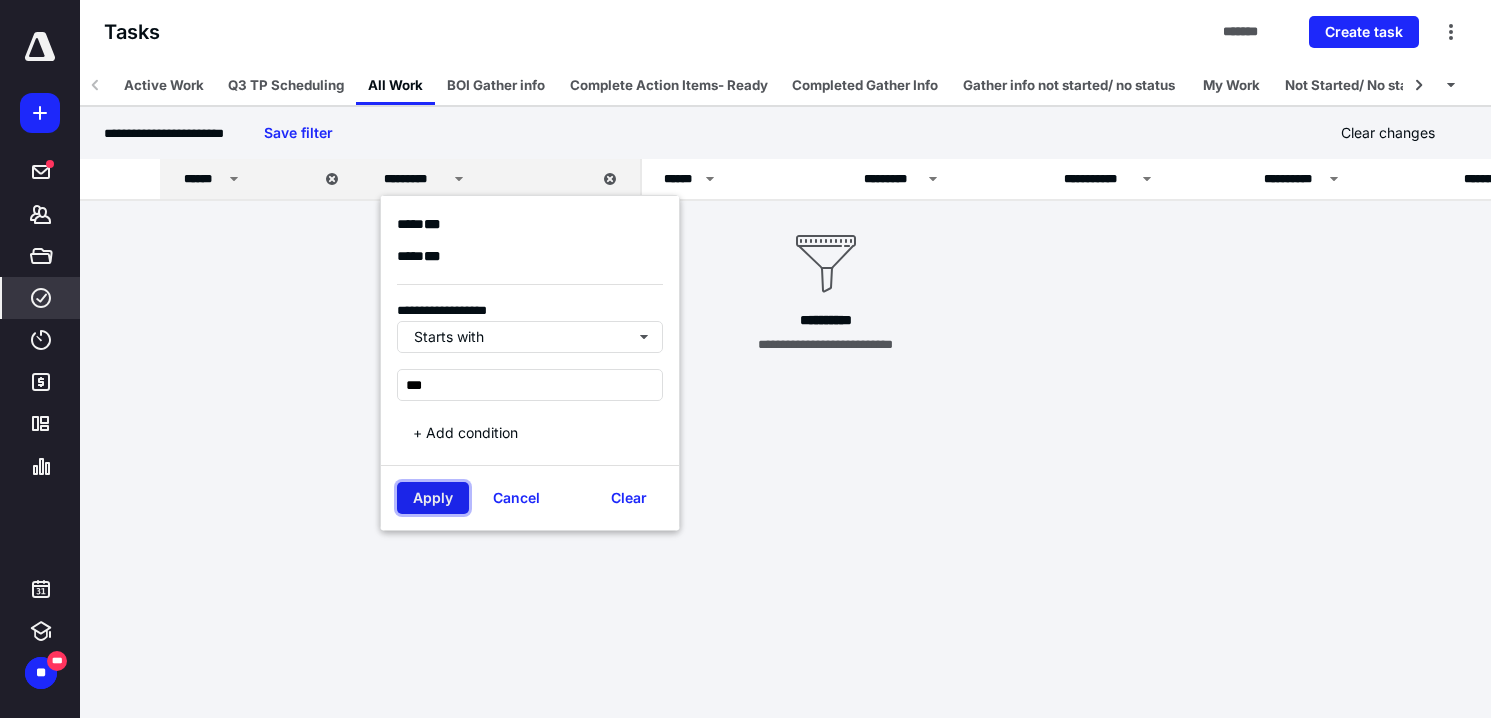 click on "Apply" at bounding box center [433, 498] 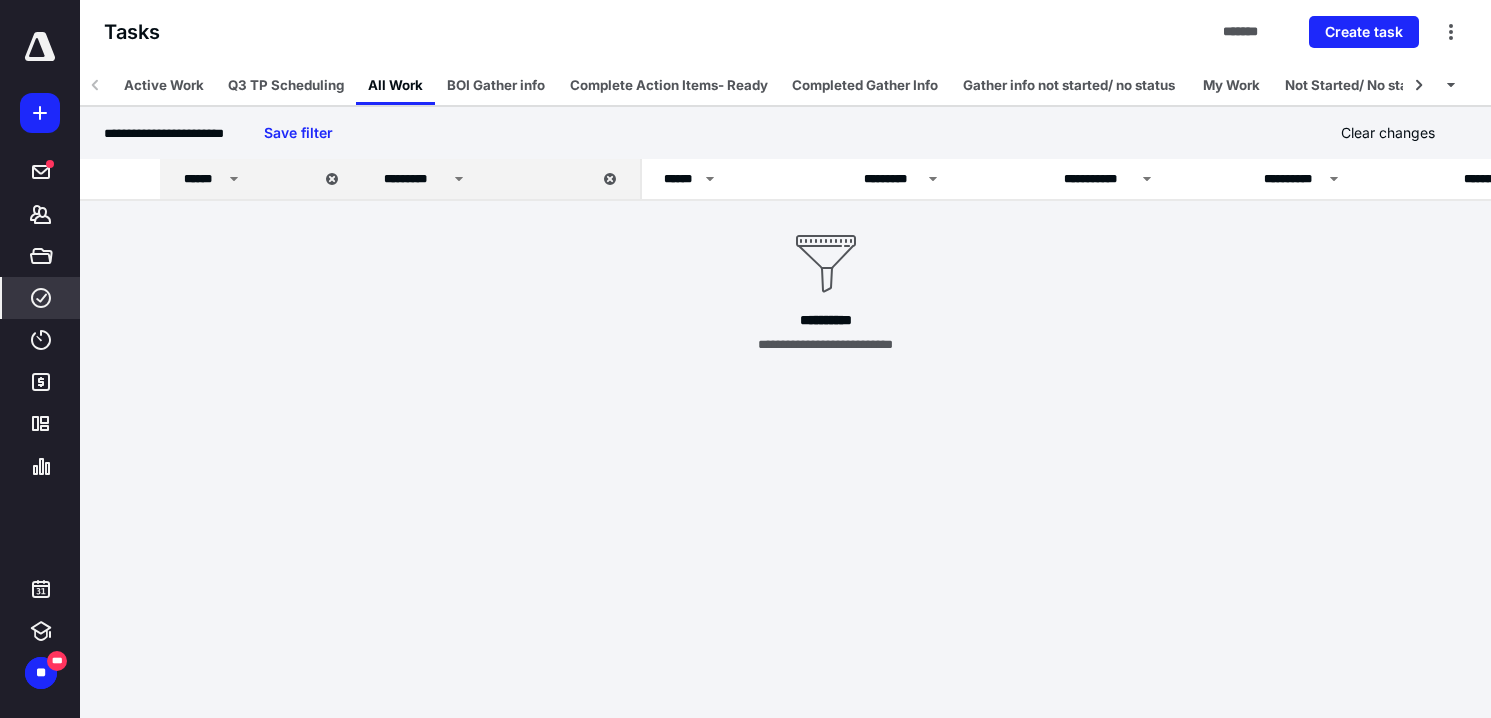 click 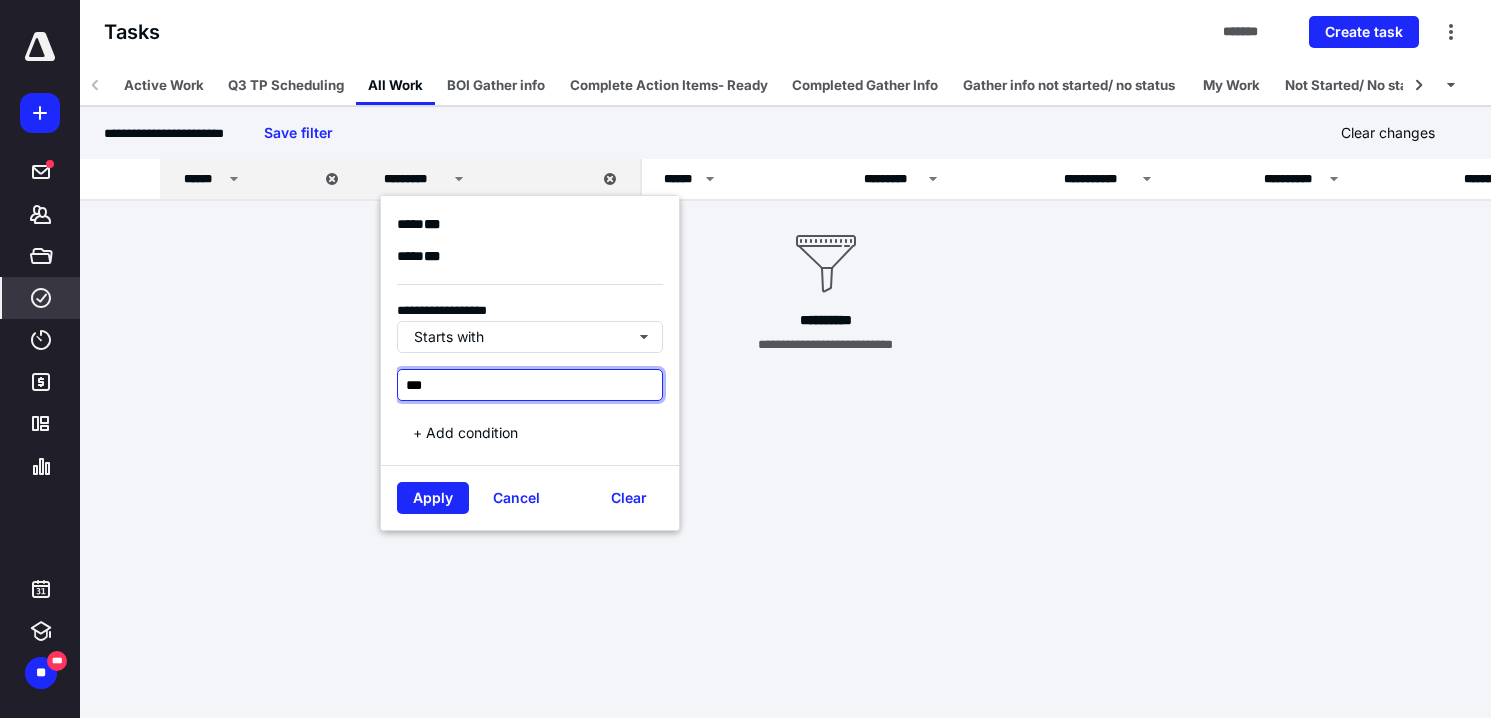 drag, startPoint x: 471, startPoint y: 381, endPoint x: 395, endPoint y: 378, distance: 76.05919 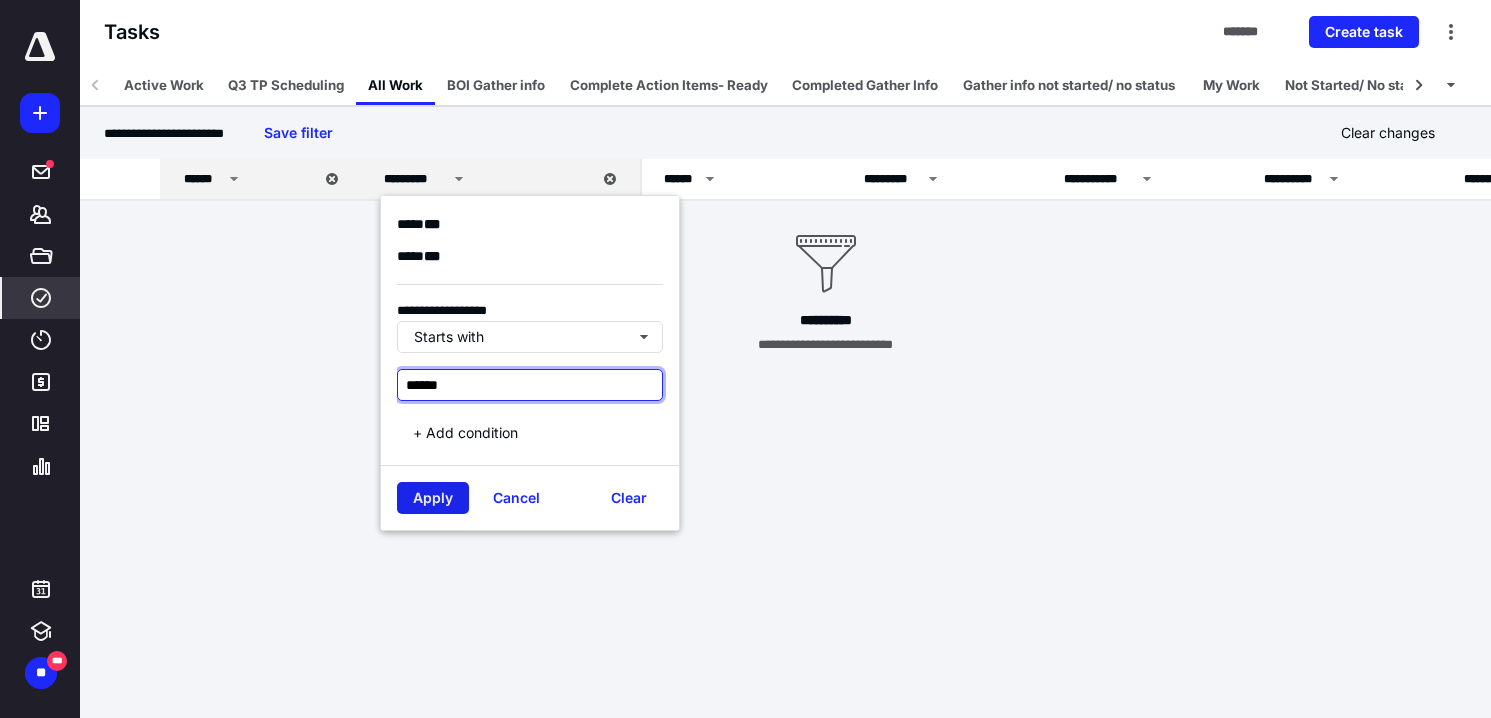 type on "******" 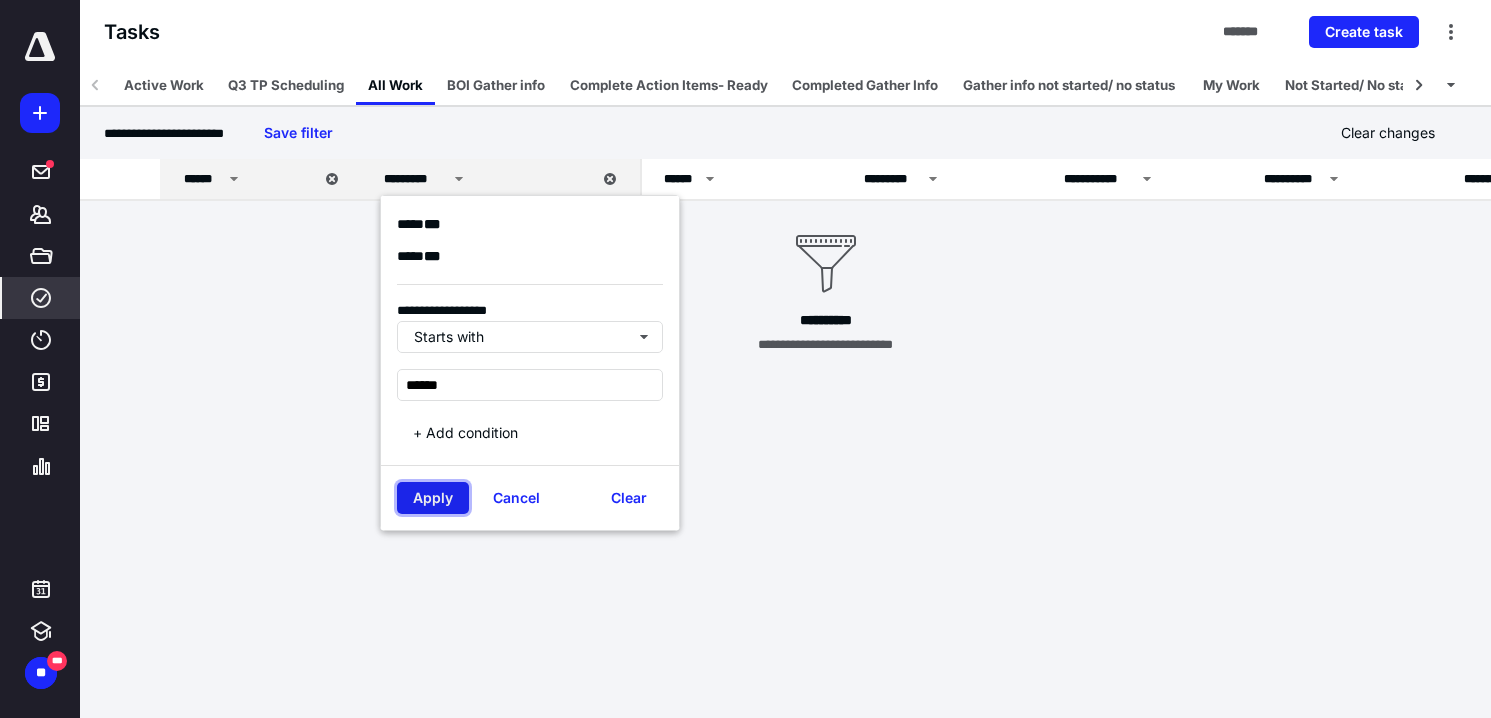 click on "Apply" at bounding box center [433, 498] 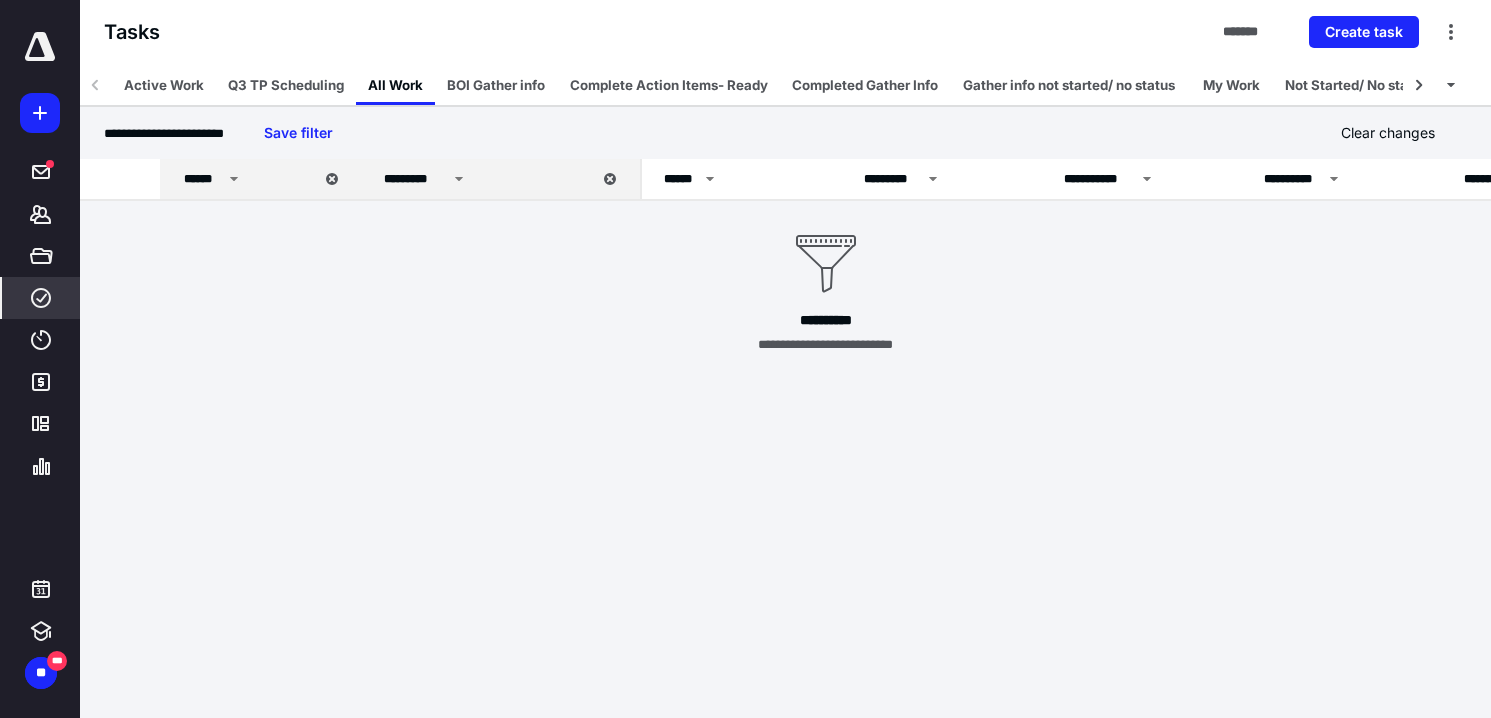click 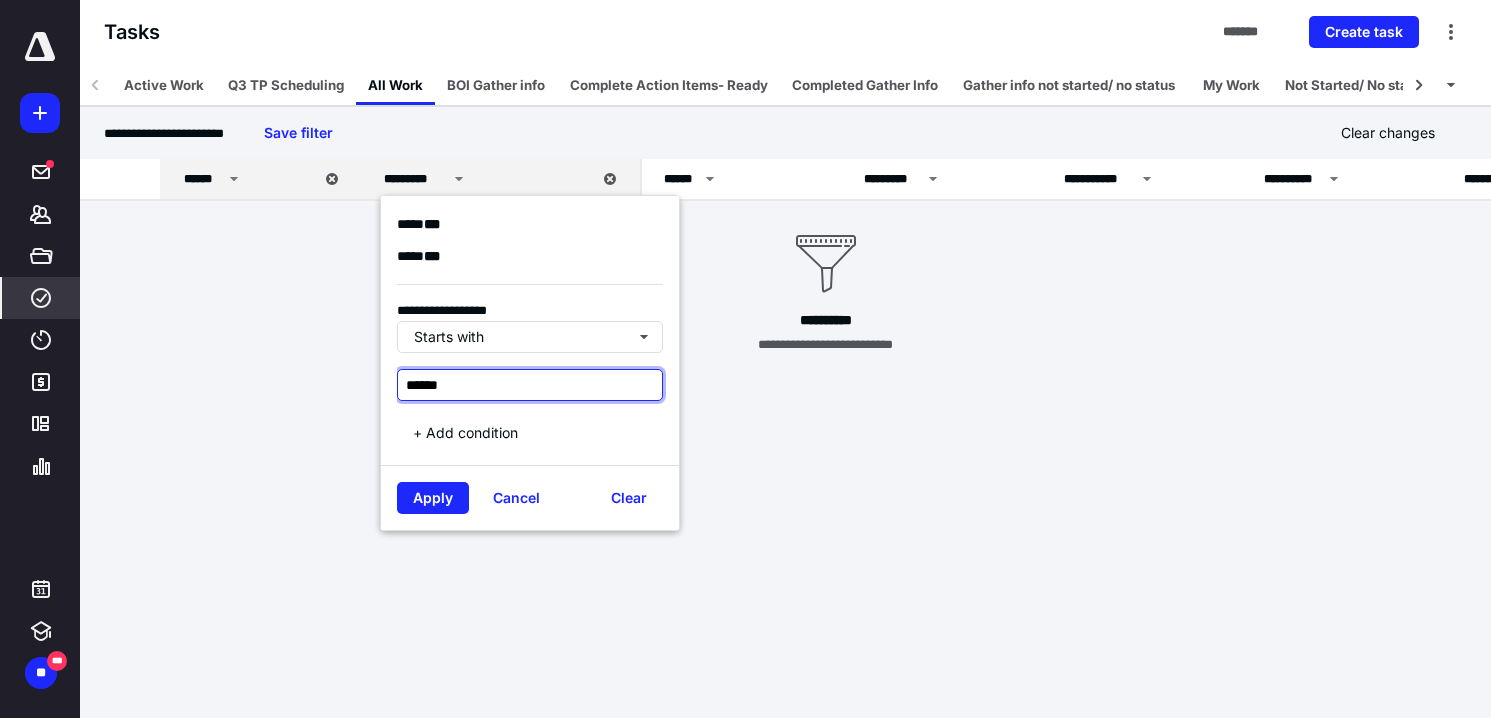 drag, startPoint x: 450, startPoint y: 381, endPoint x: 391, endPoint y: 387, distance: 59.3043 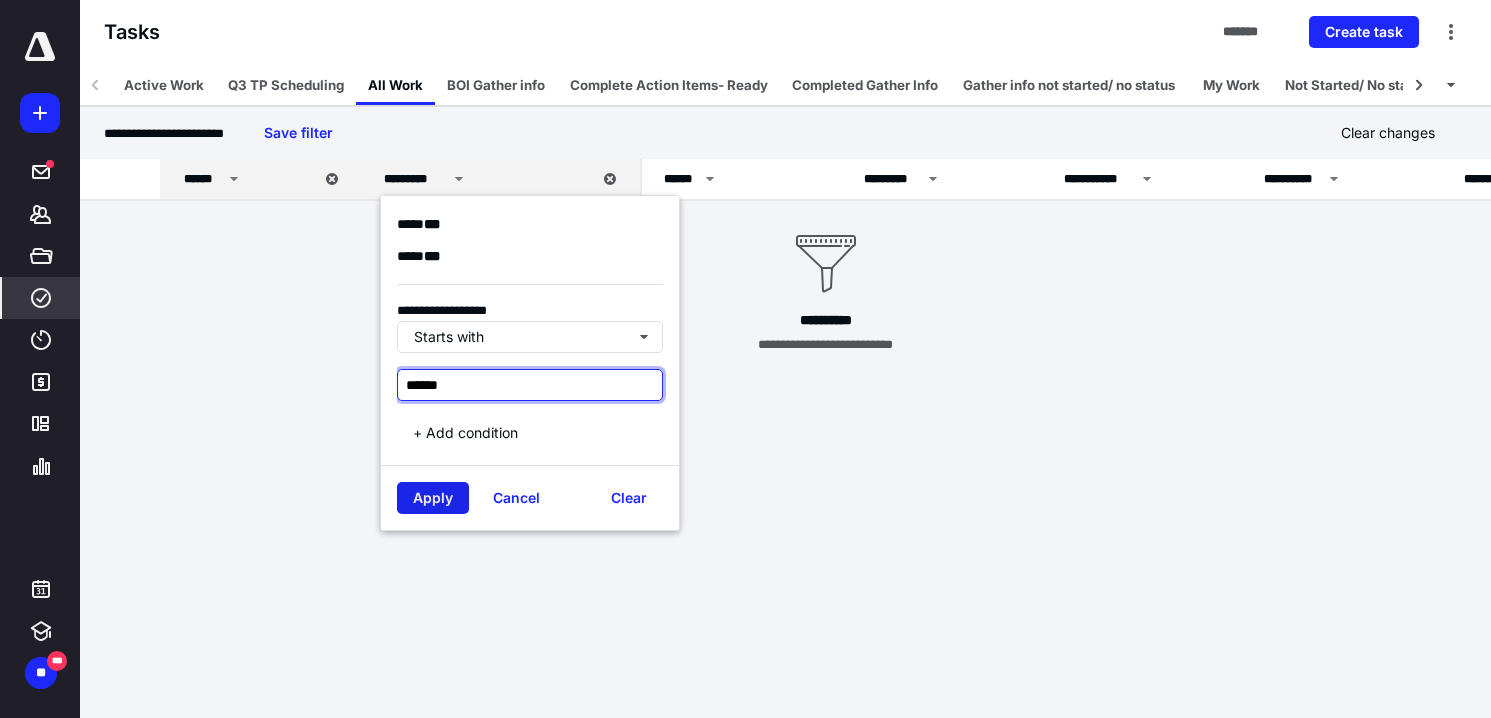 type on "******" 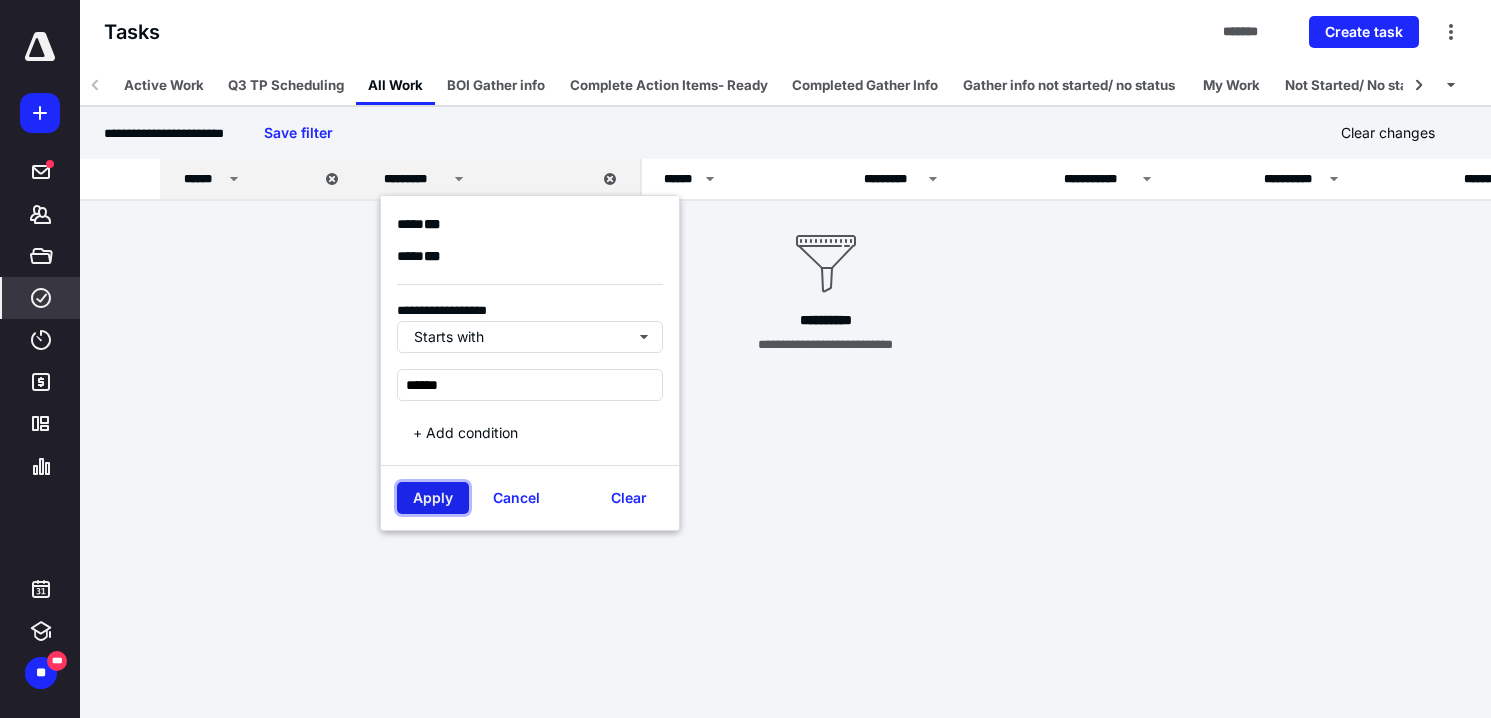 click on "Apply" at bounding box center [433, 498] 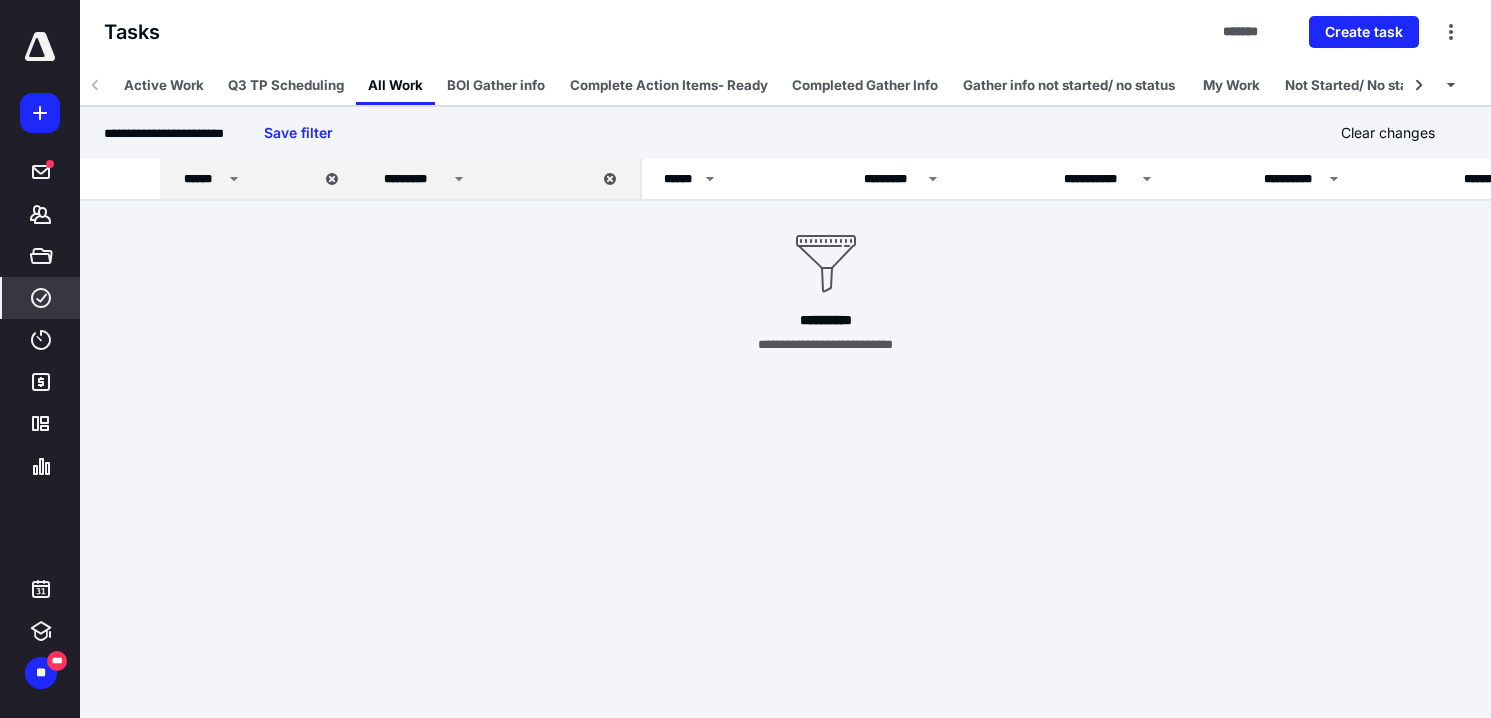 click 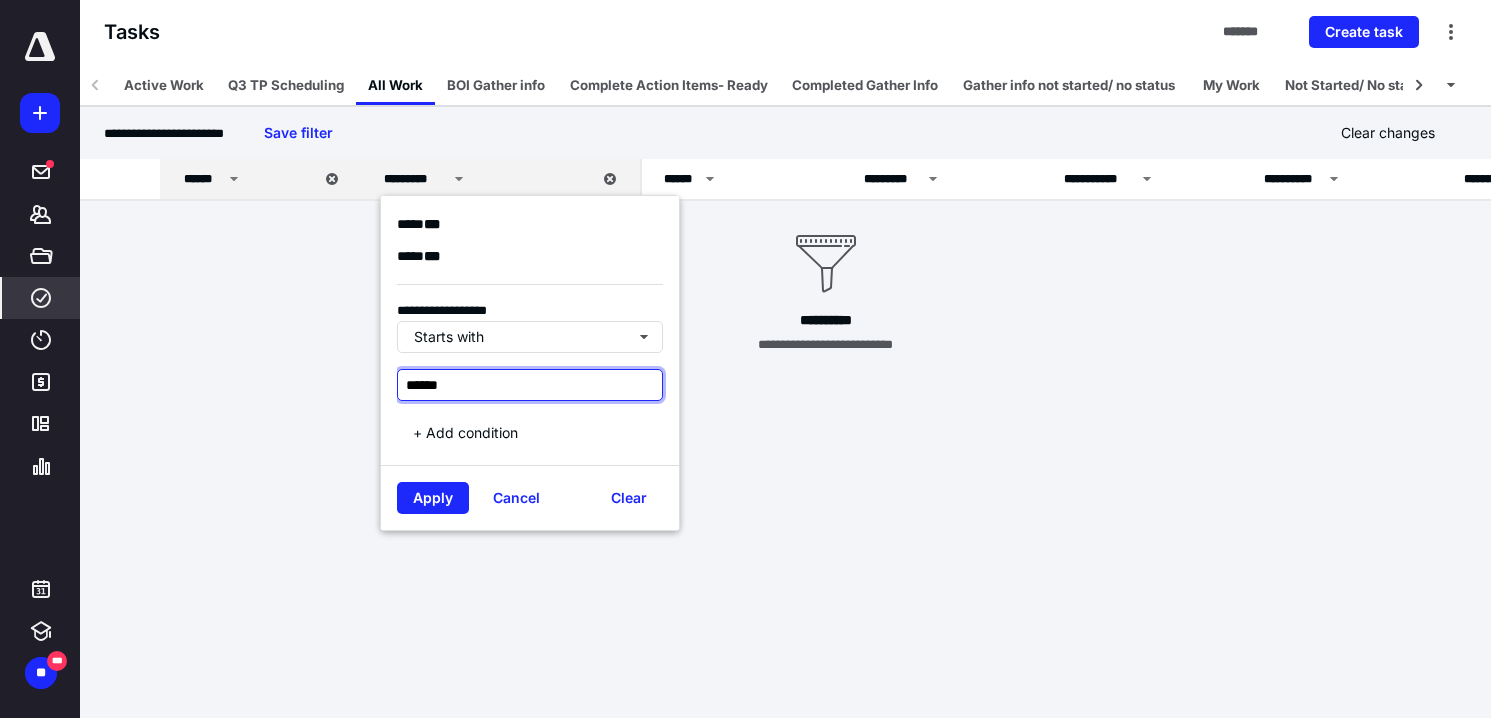 drag, startPoint x: 455, startPoint y: 380, endPoint x: 374, endPoint y: 381, distance: 81.00617 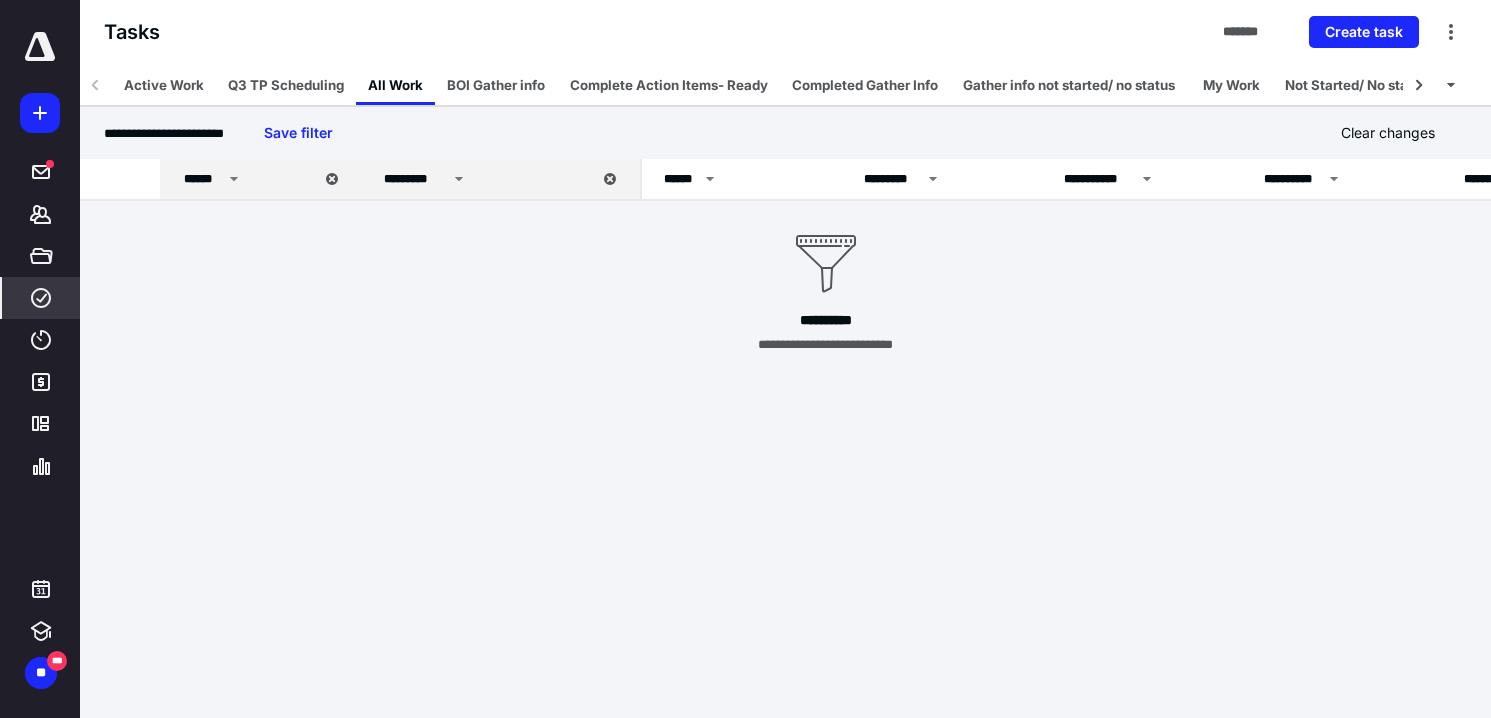 click on "*********" at bounding box center [415, 179] 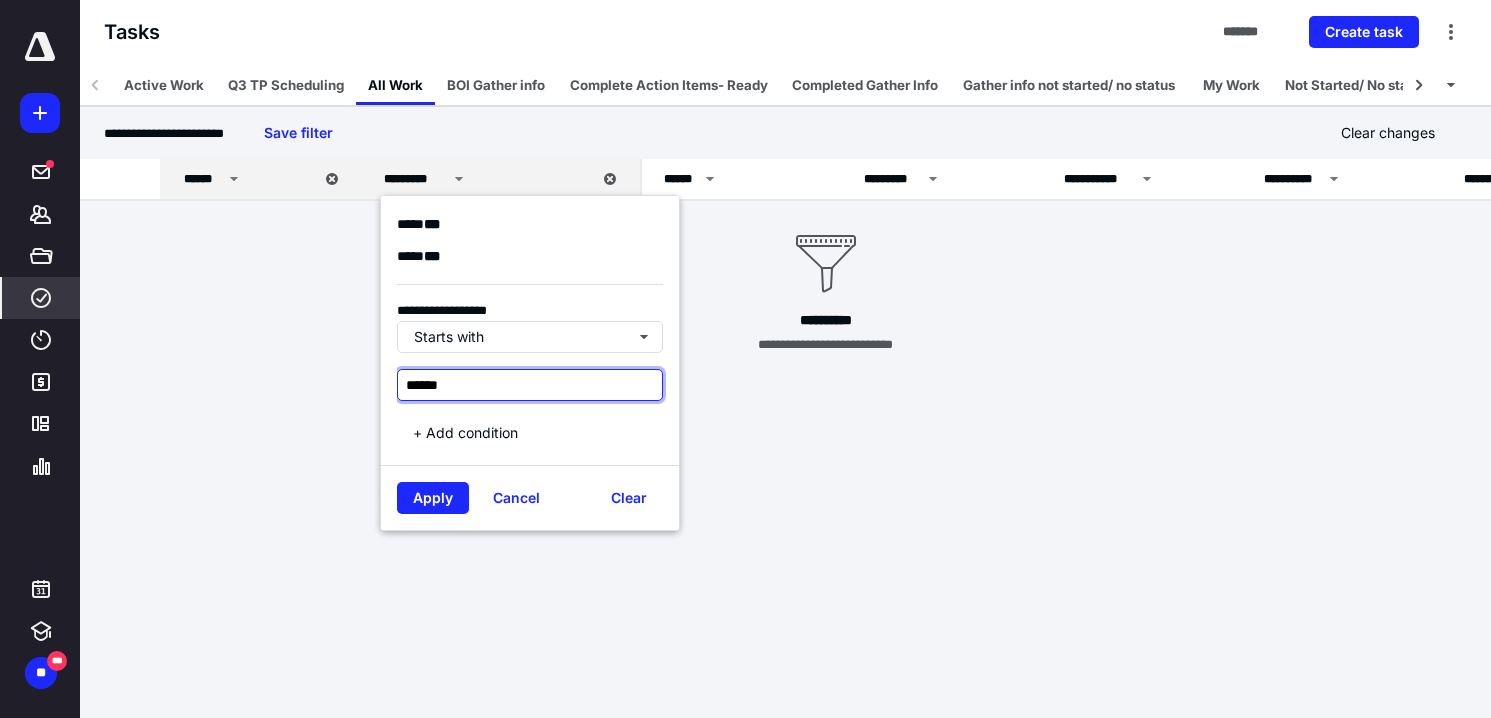 drag, startPoint x: 477, startPoint y: 390, endPoint x: 403, endPoint y: 386, distance: 74.10803 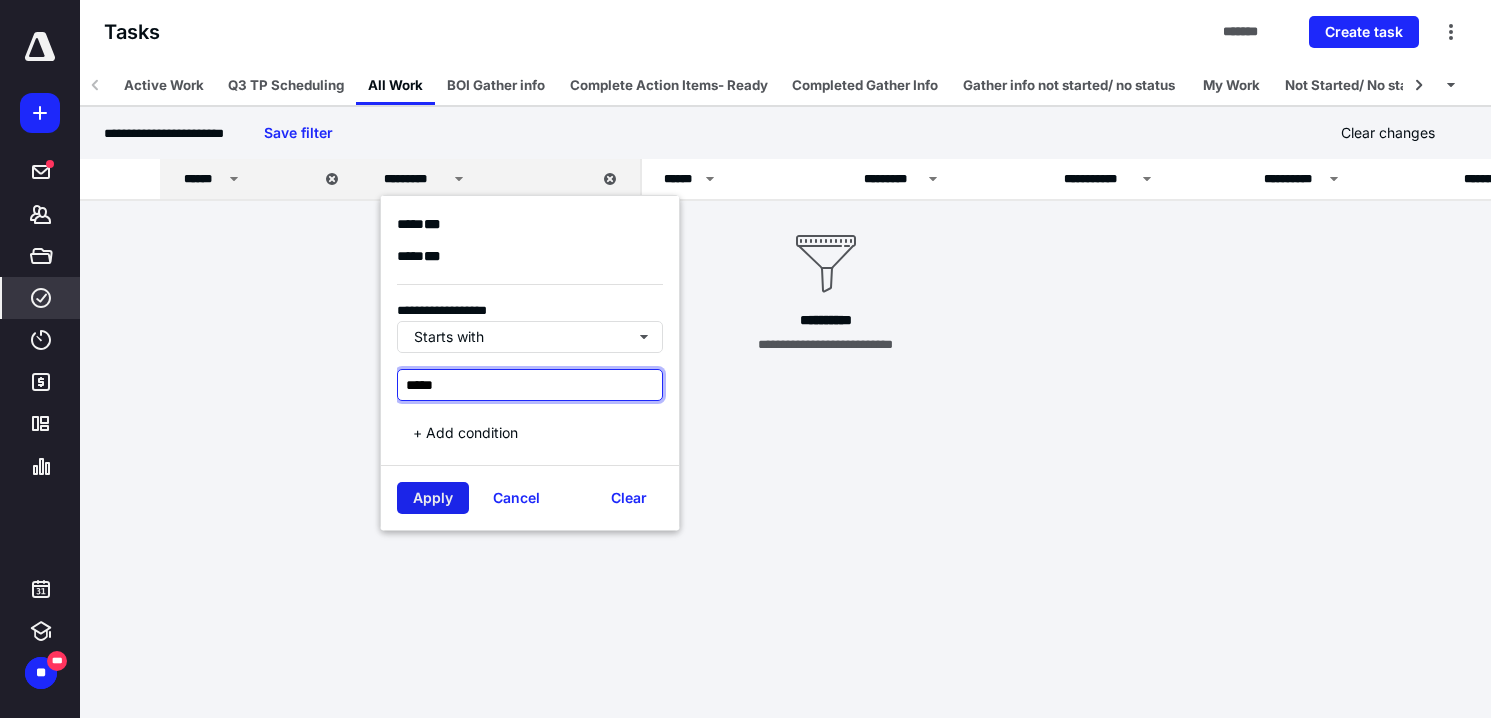 type on "*****" 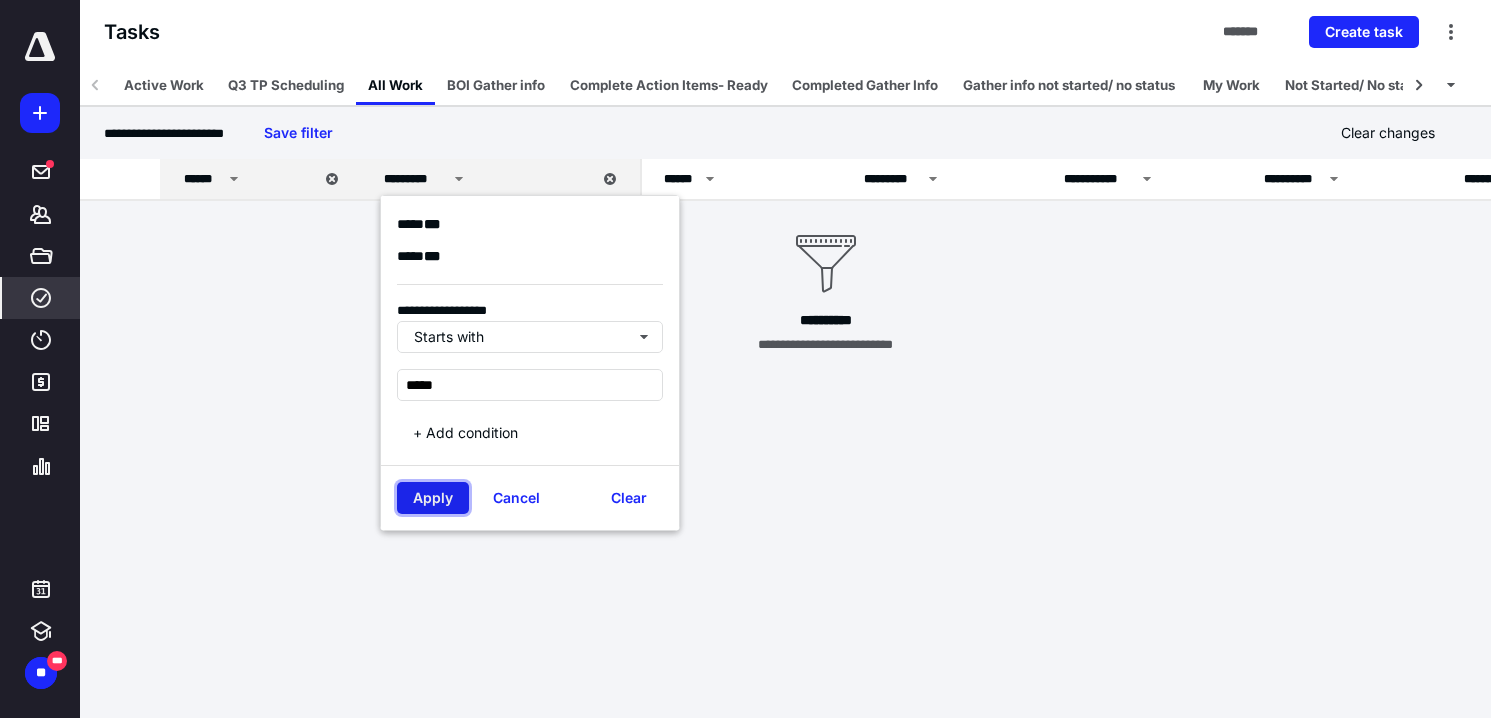 click on "Apply" at bounding box center (433, 498) 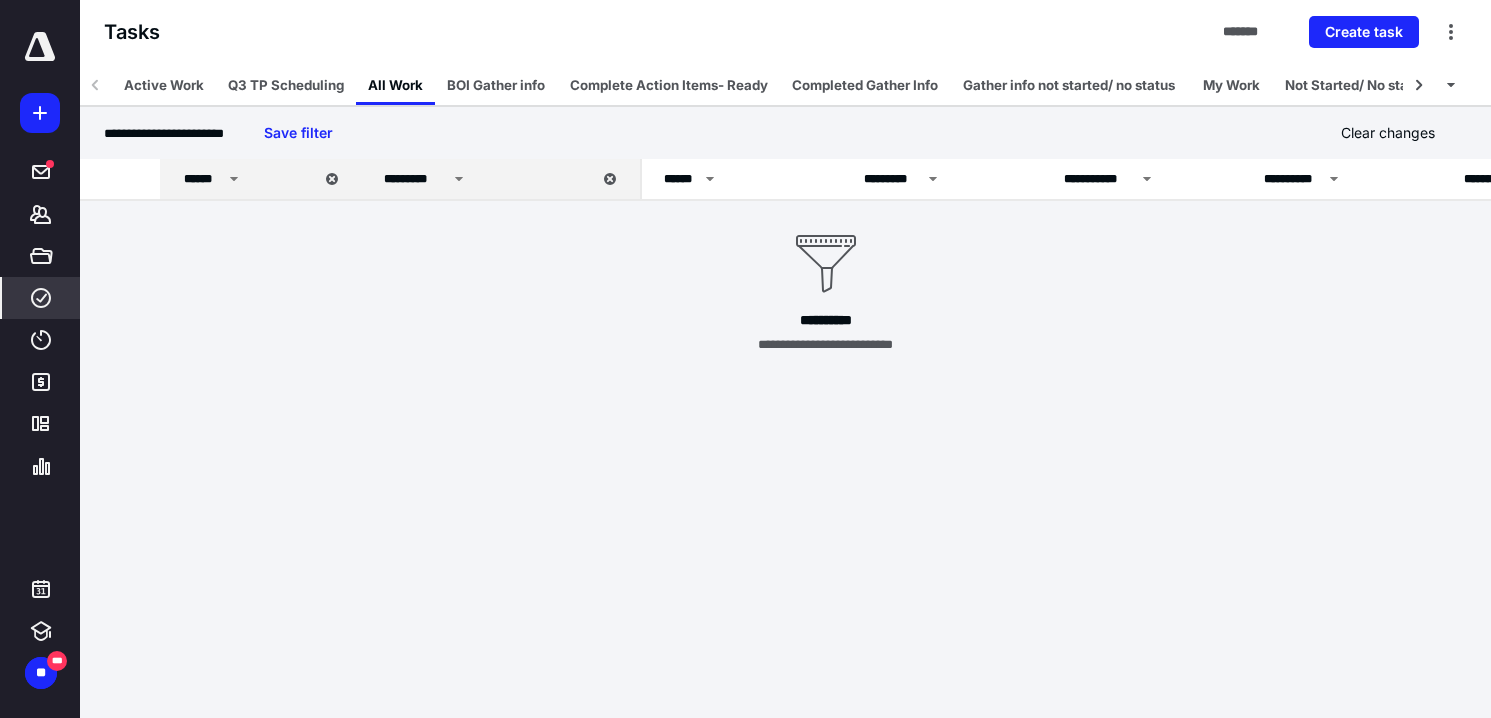 click on "*********" at bounding box center (415, 179) 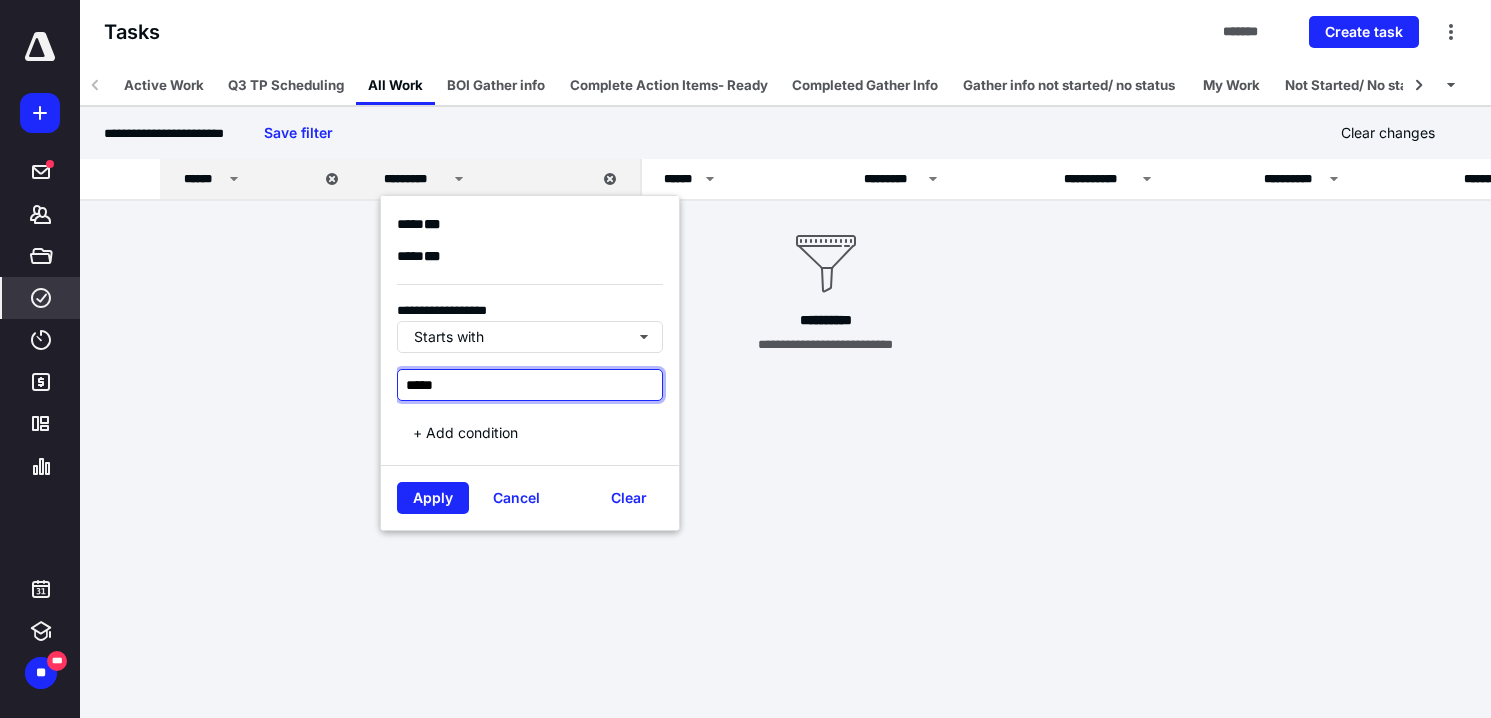 drag, startPoint x: 453, startPoint y: 385, endPoint x: 397, endPoint y: 394, distance: 56.718605 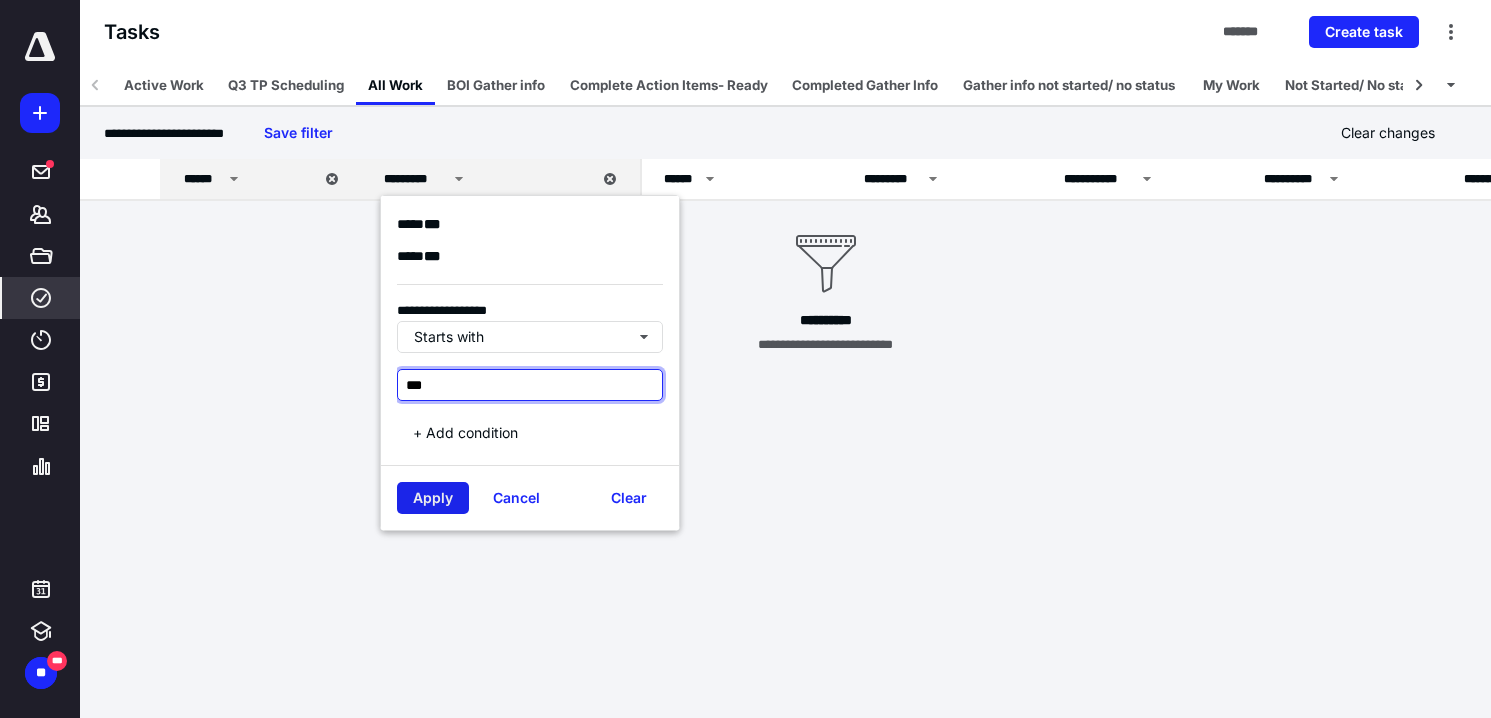 type on "***" 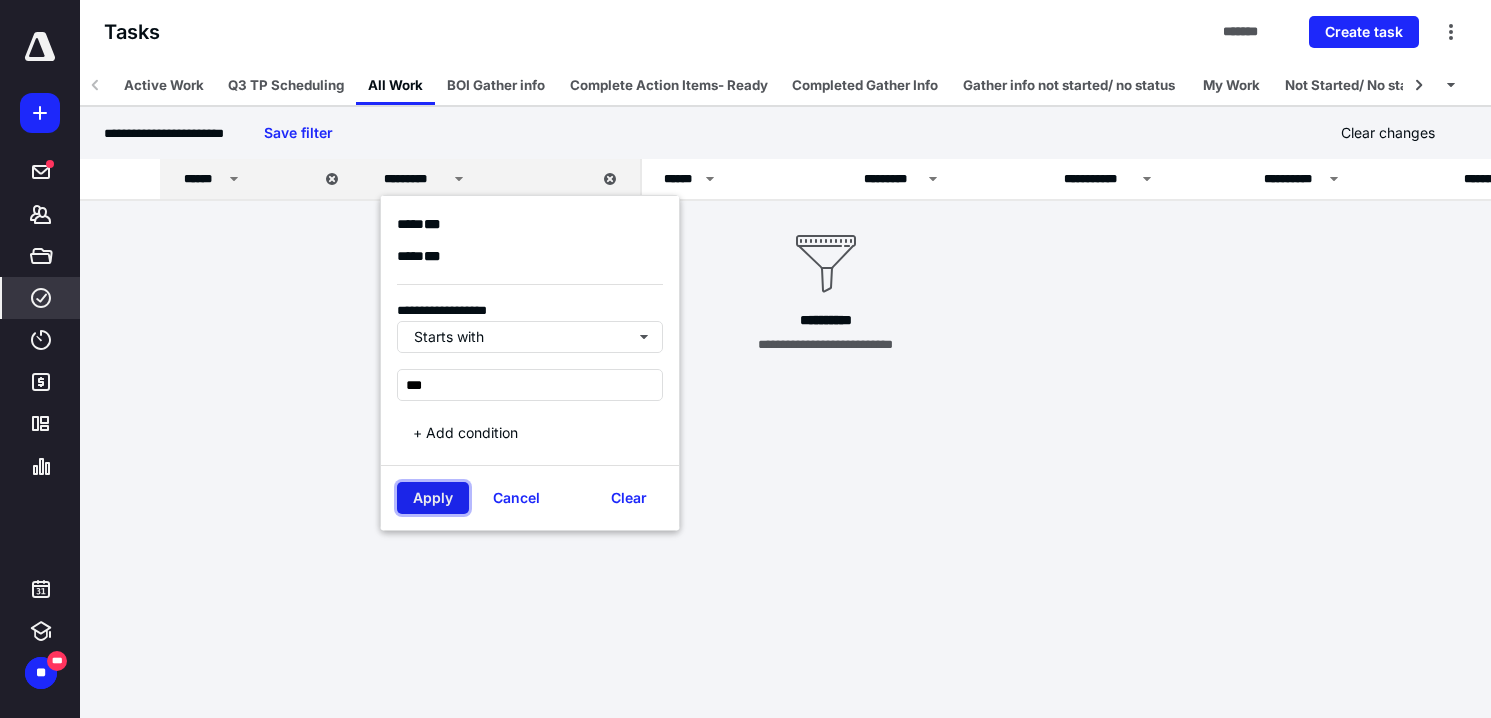 click on "Apply" at bounding box center [433, 498] 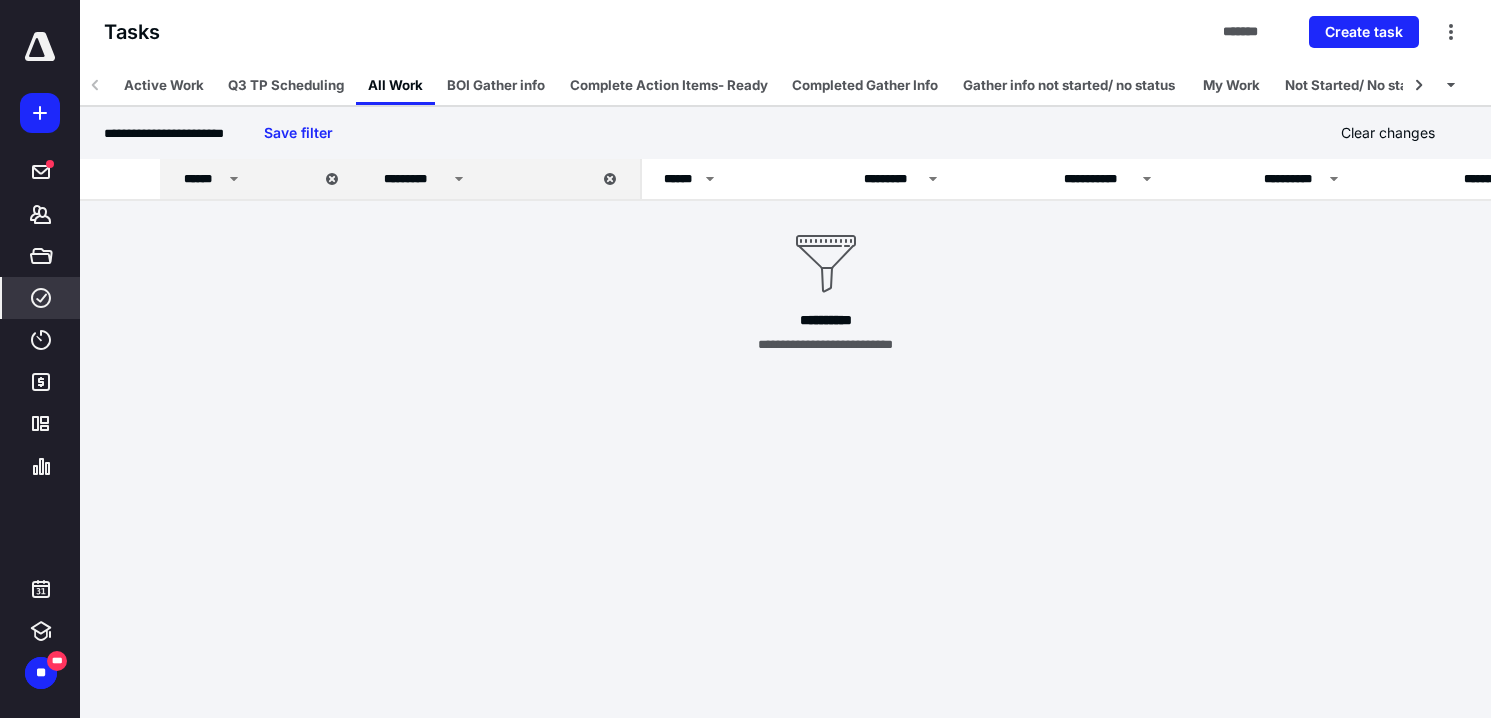 click 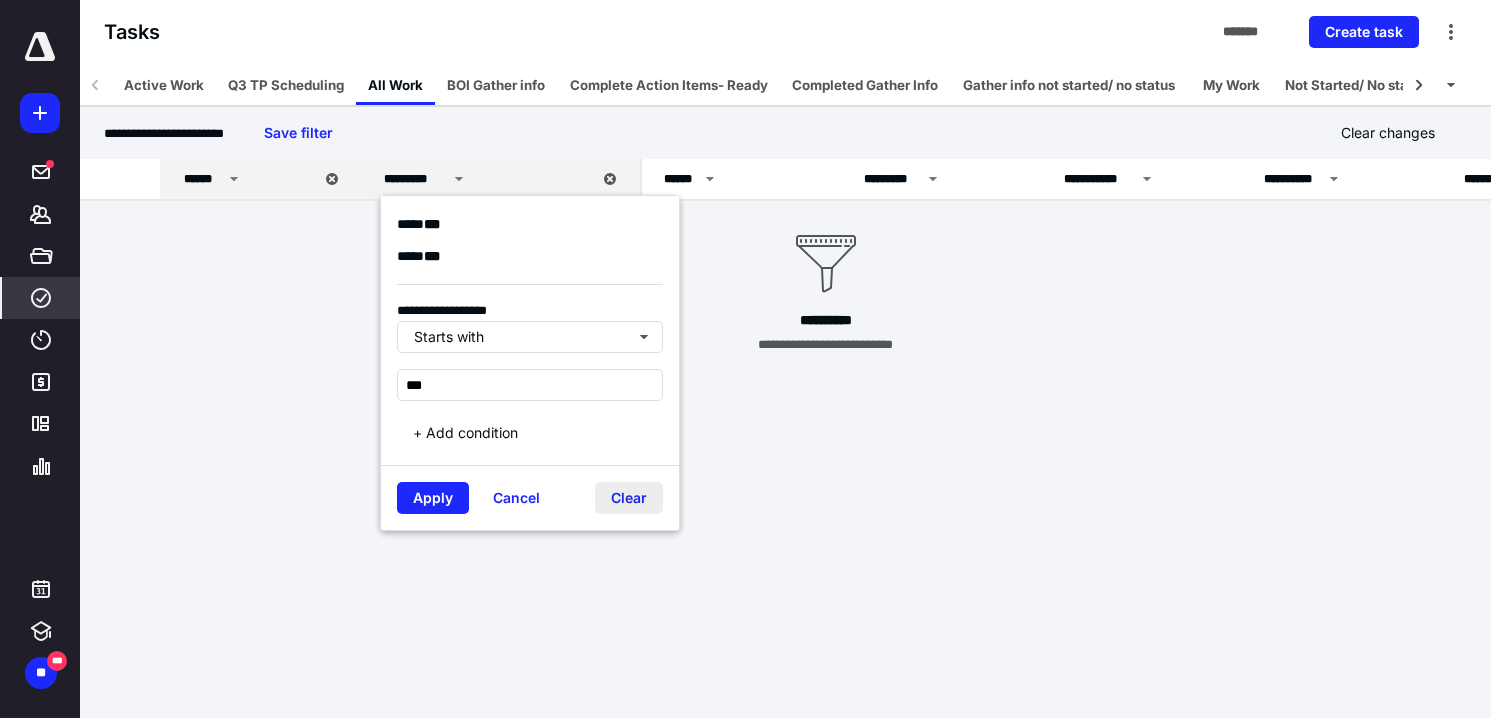 click on "Clear" at bounding box center [629, 498] 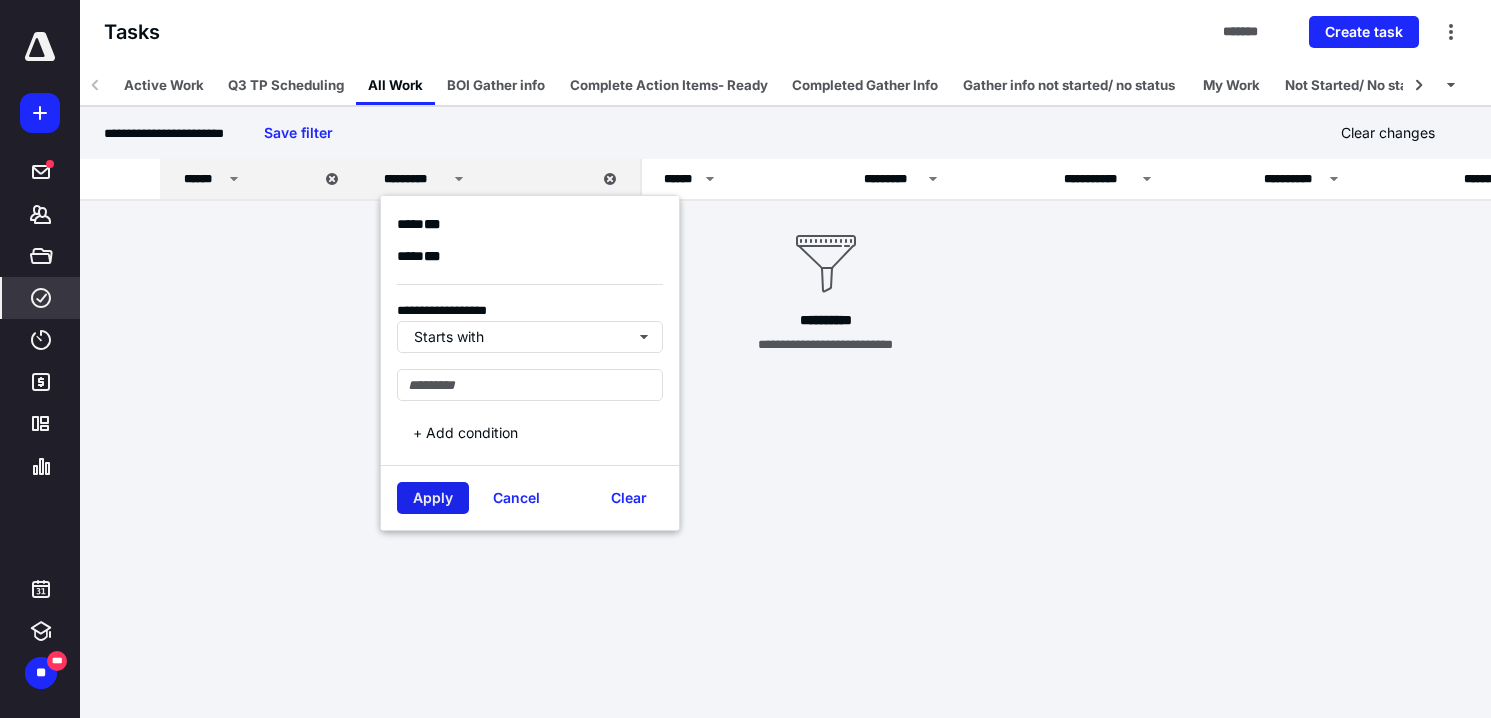 click on "Apply" at bounding box center (433, 498) 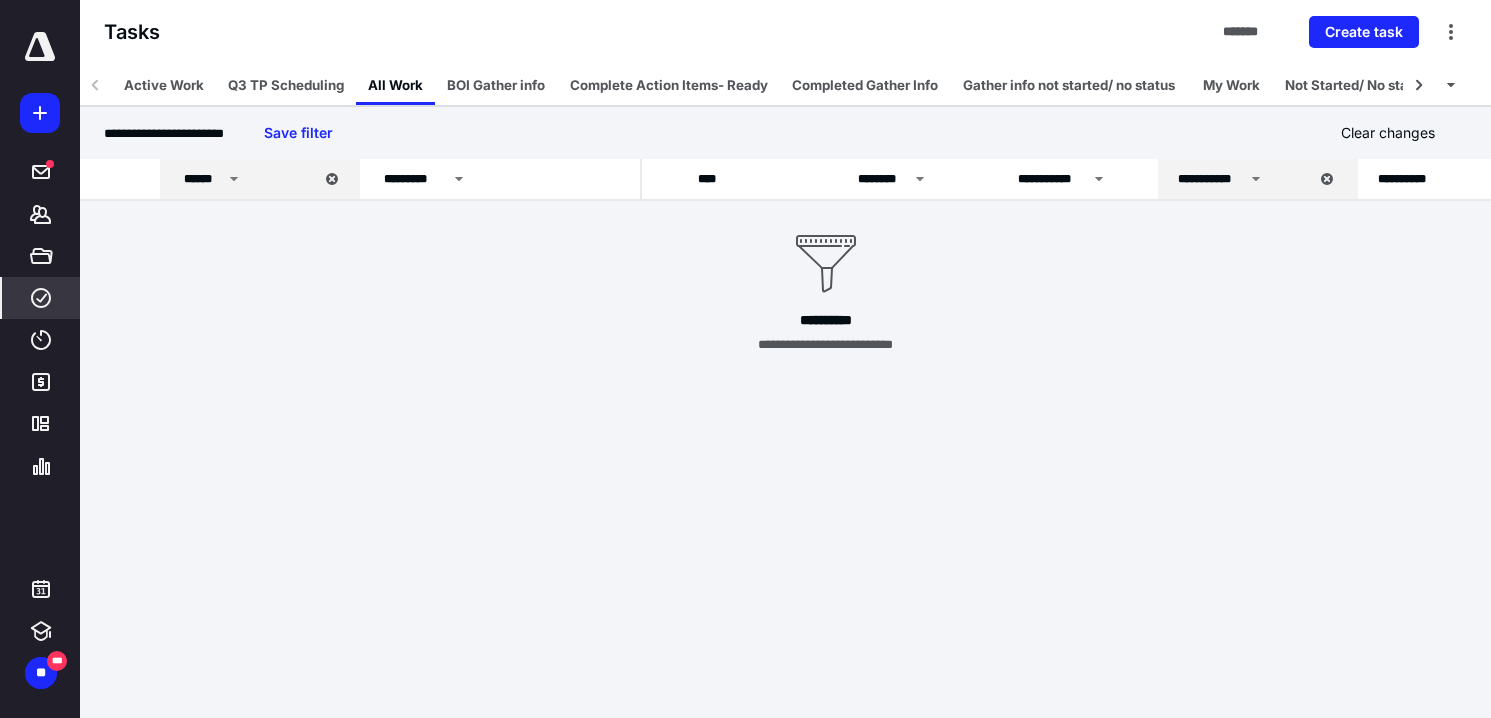scroll, scrollTop: 0, scrollLeft: 1155, axis: horizontal 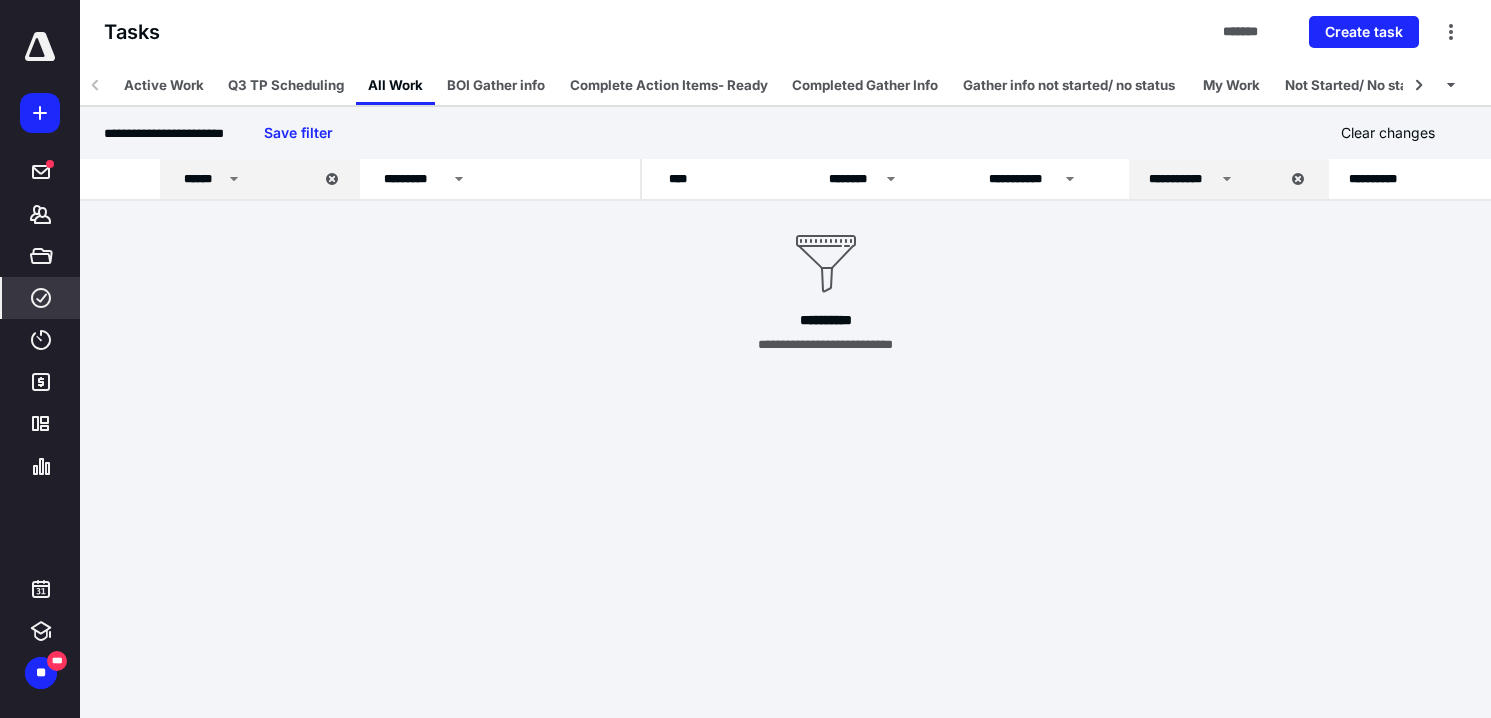 click on "**********" at bounding box center [1214, 179] 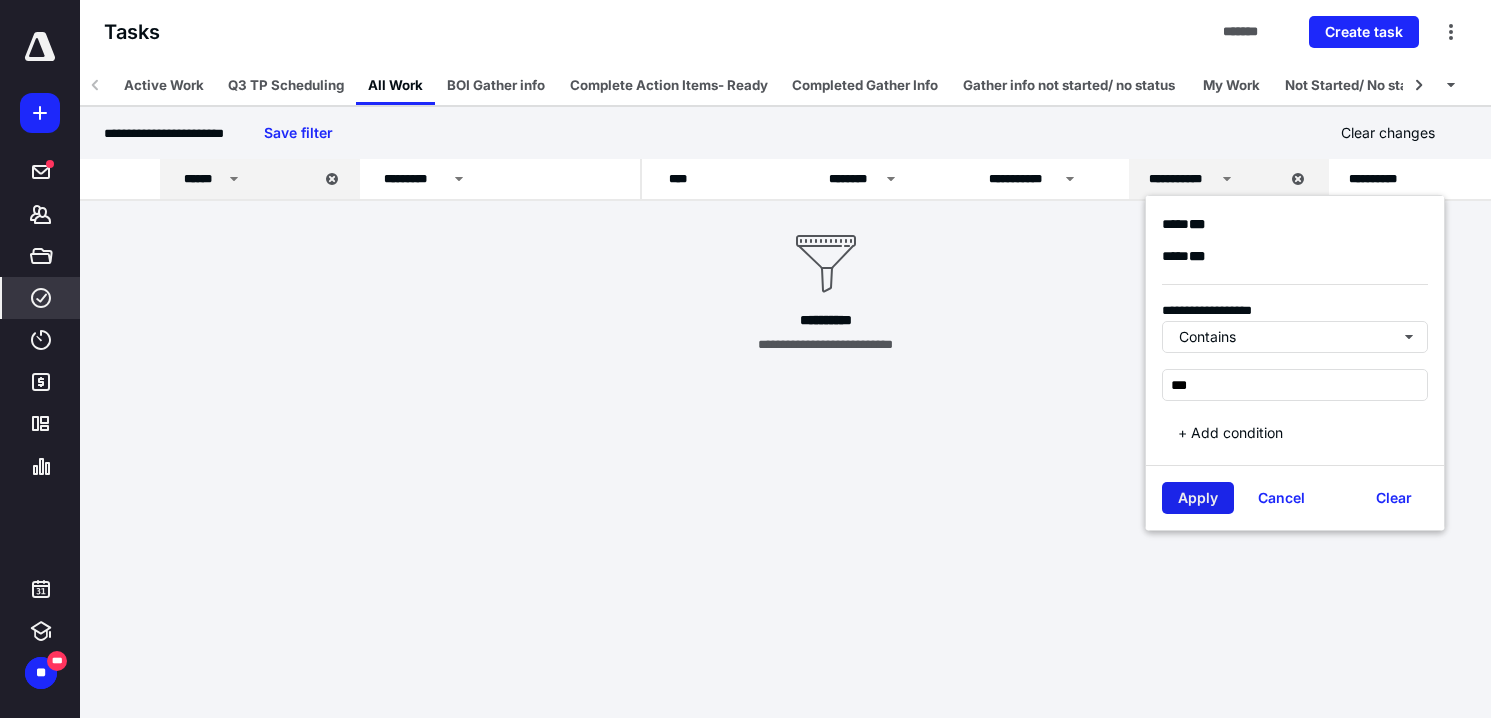 click on "Apply" at bounding box center (1198, 498) 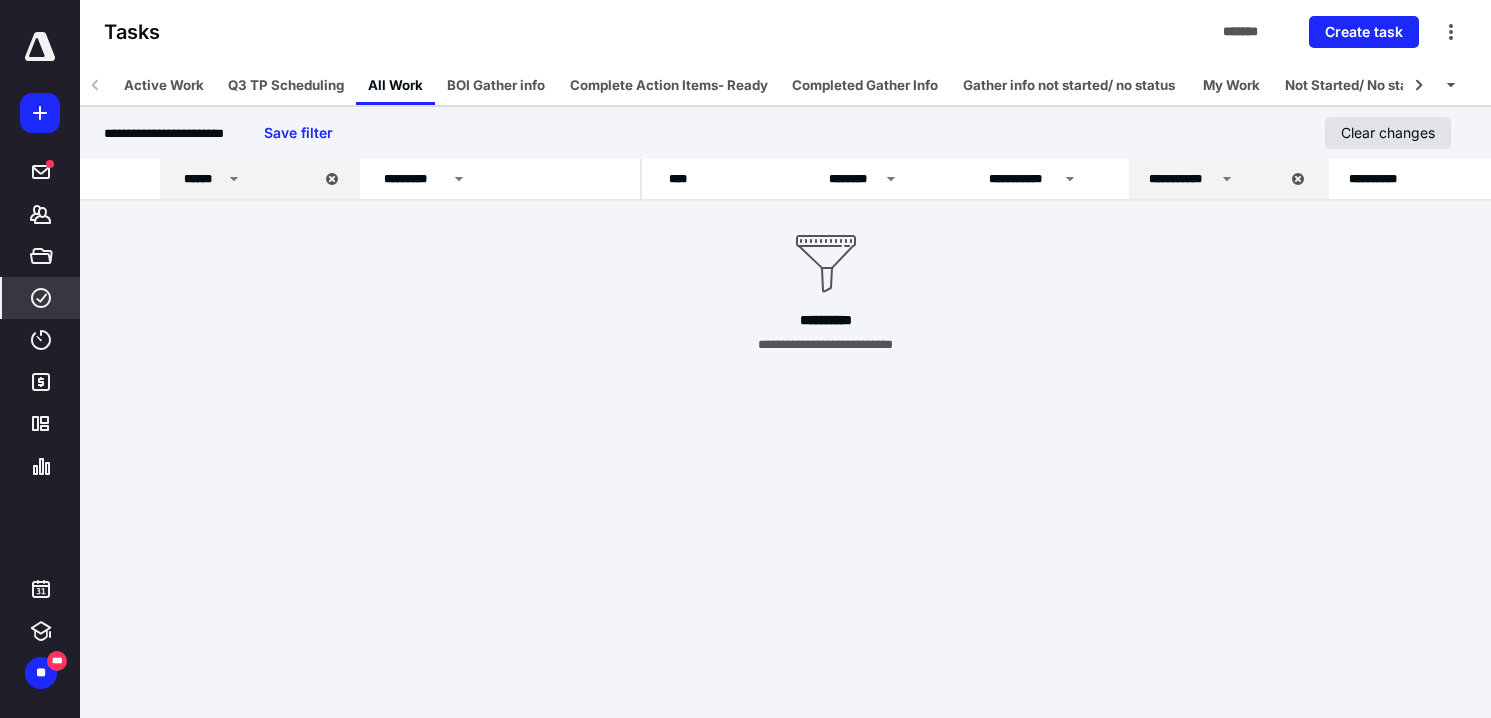 click on "Clear changes" at bounding box center (1388, 133) 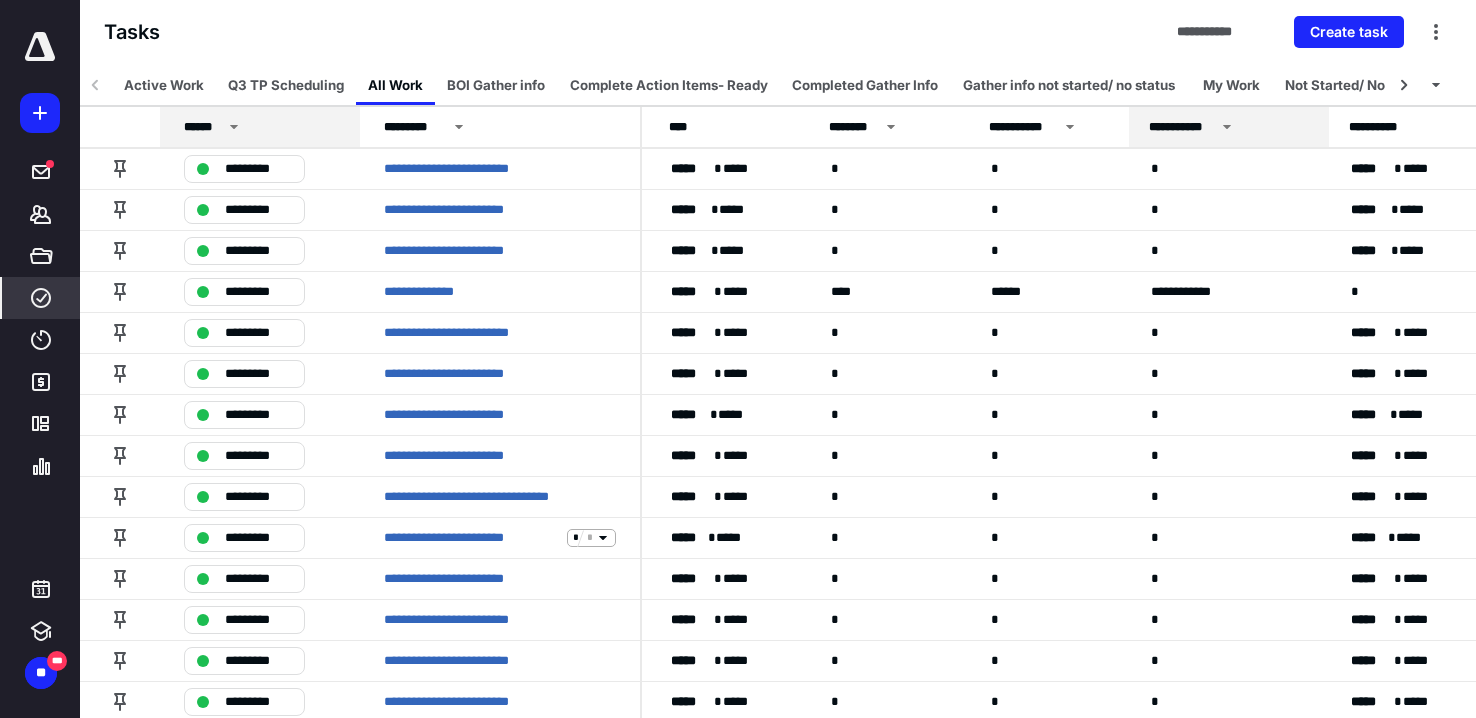 click on "**********" at bounding box center (1229, 127) 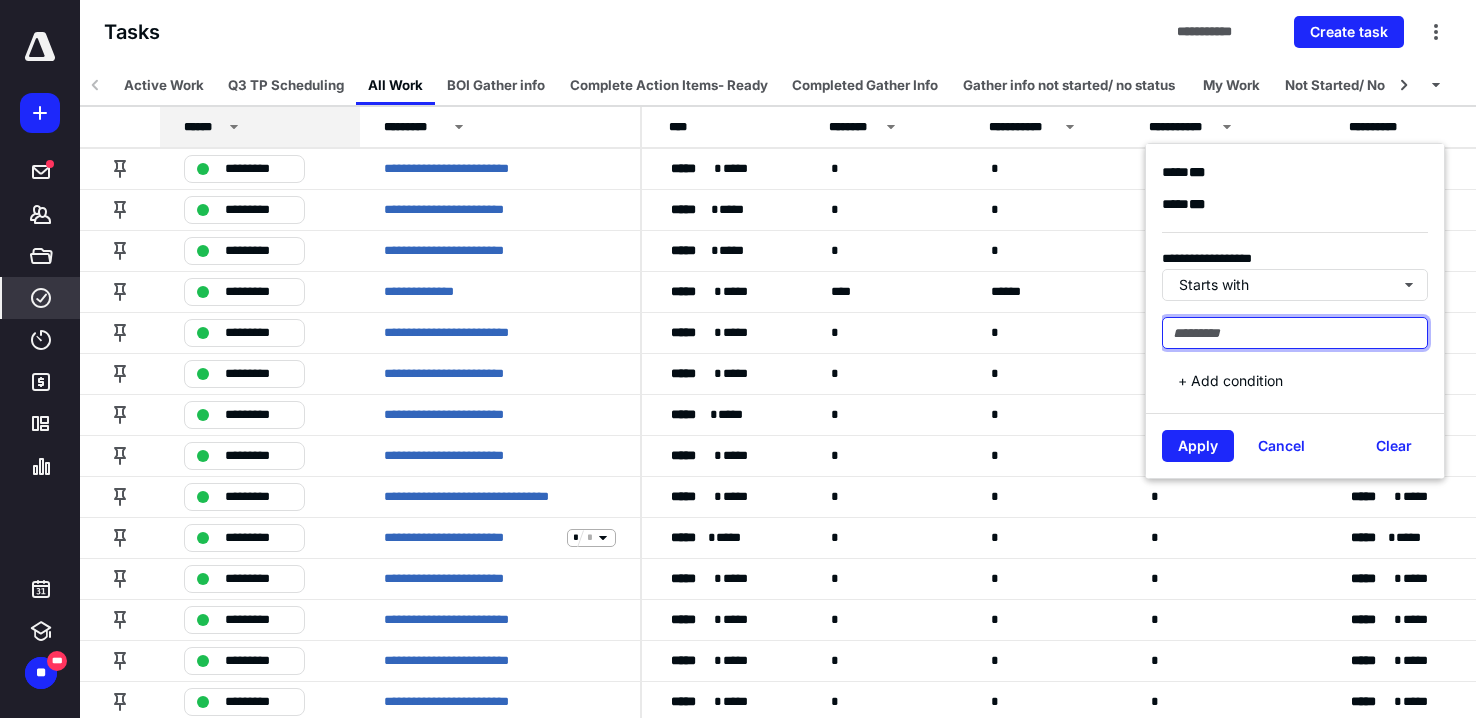 click at bounding box center (1295, 333) 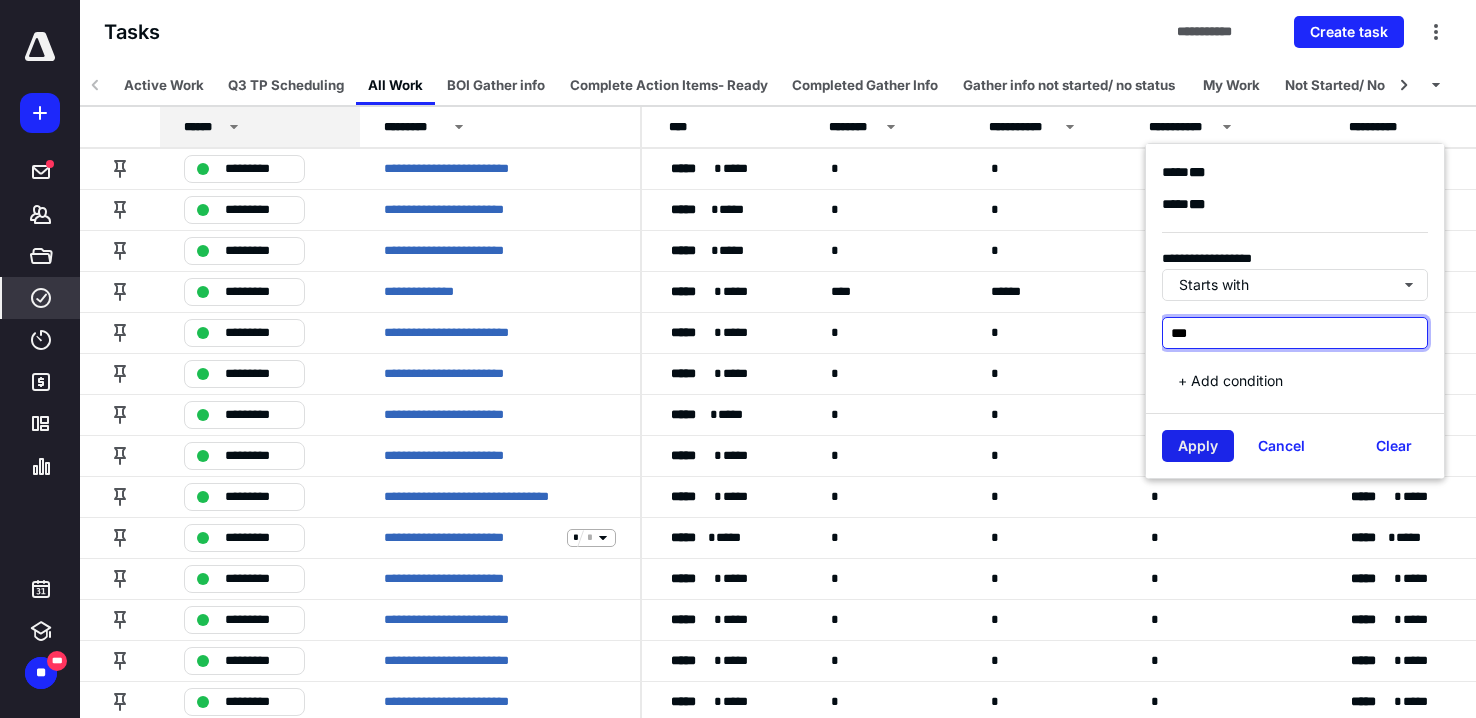type on "***" 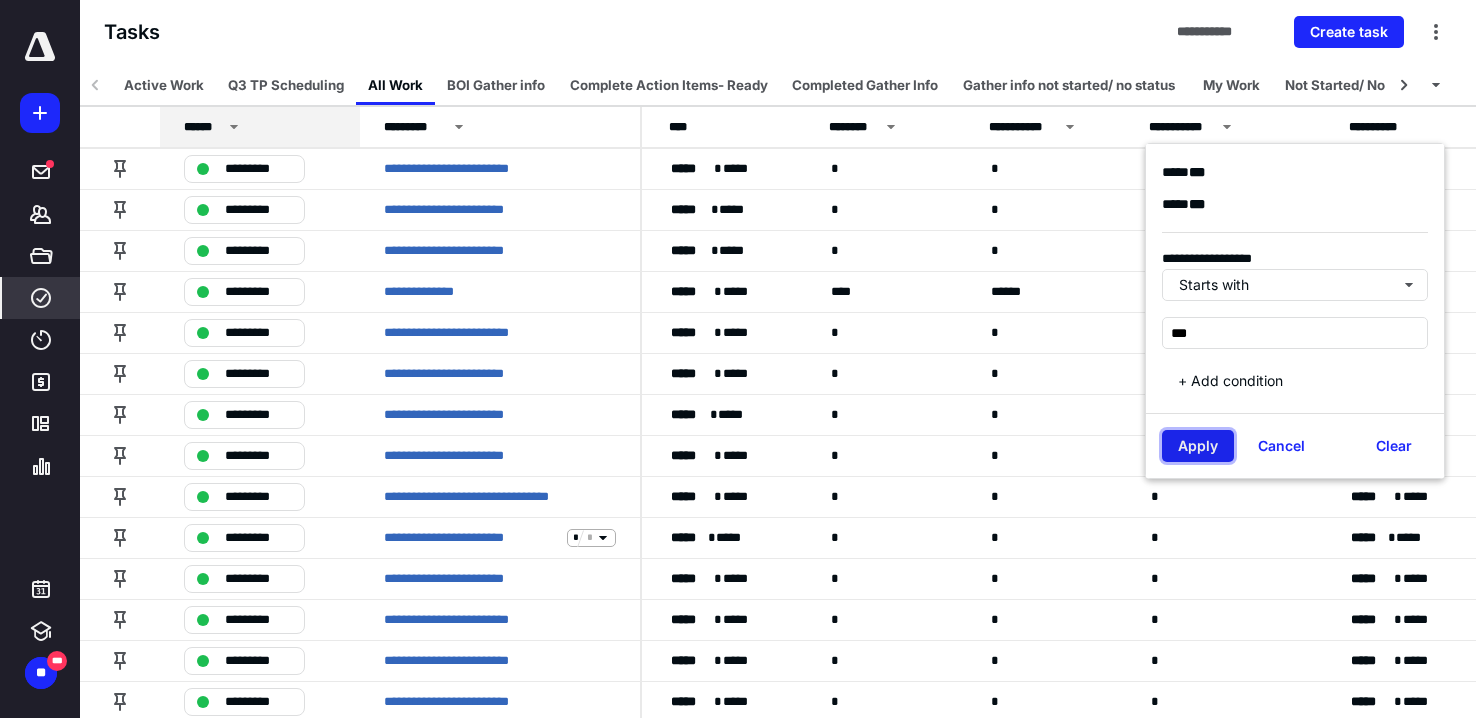 click on "Apply" at bounding box center [1198, 446] 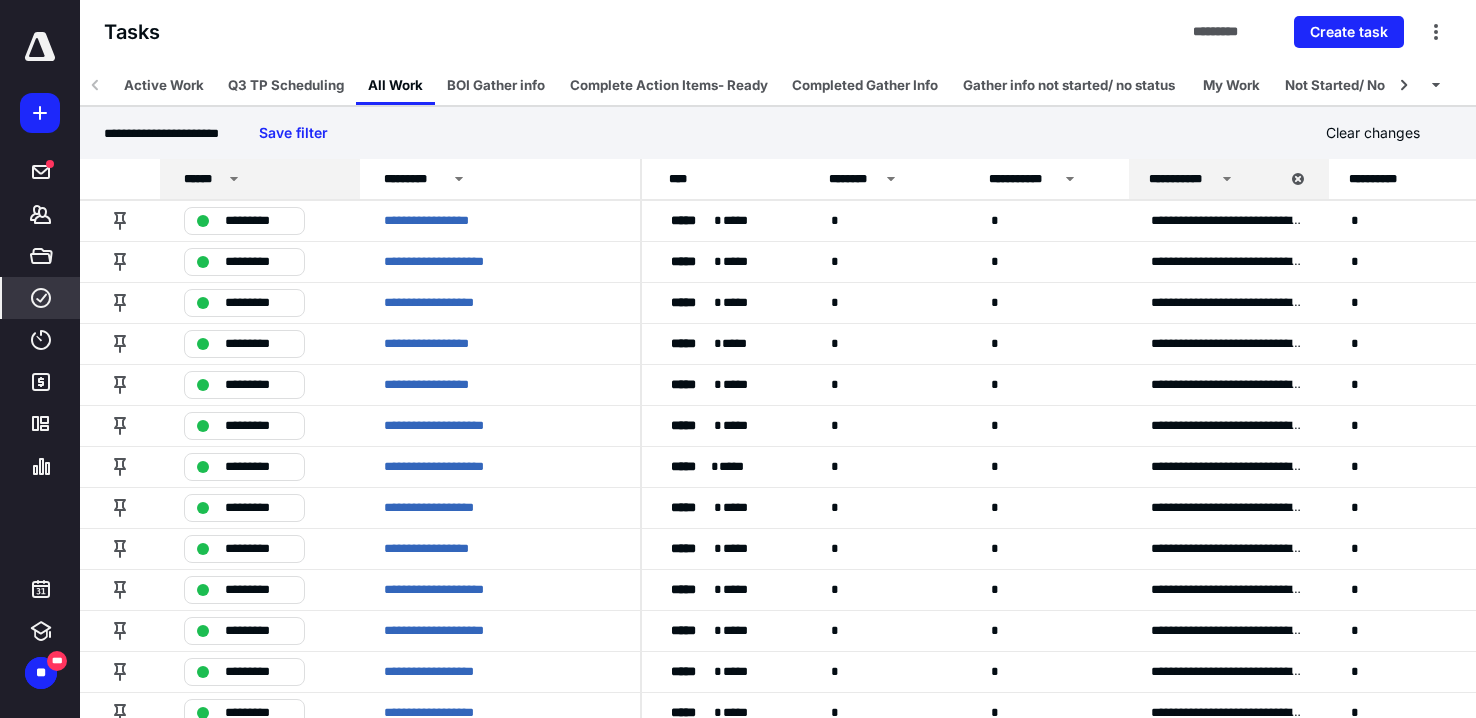 click 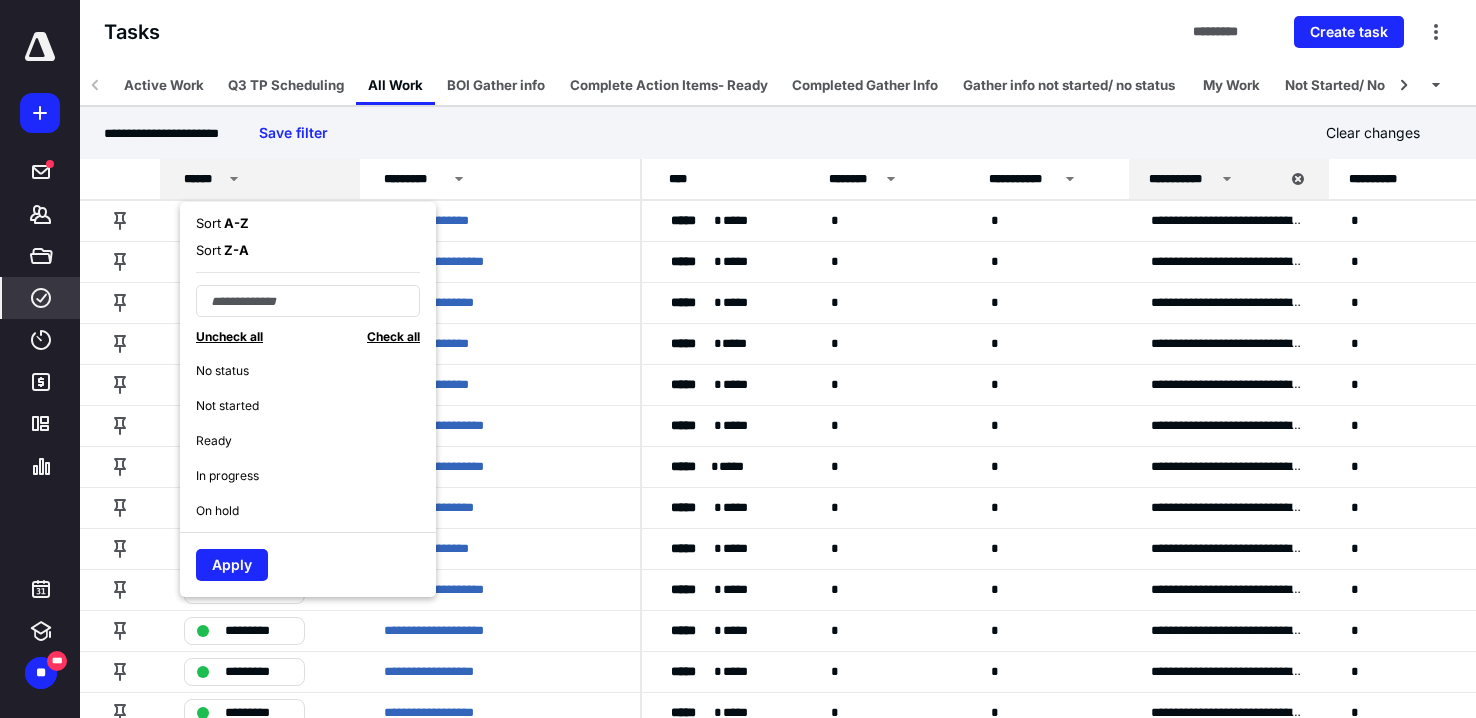 click on "No status" at bounding box center [316, 370] 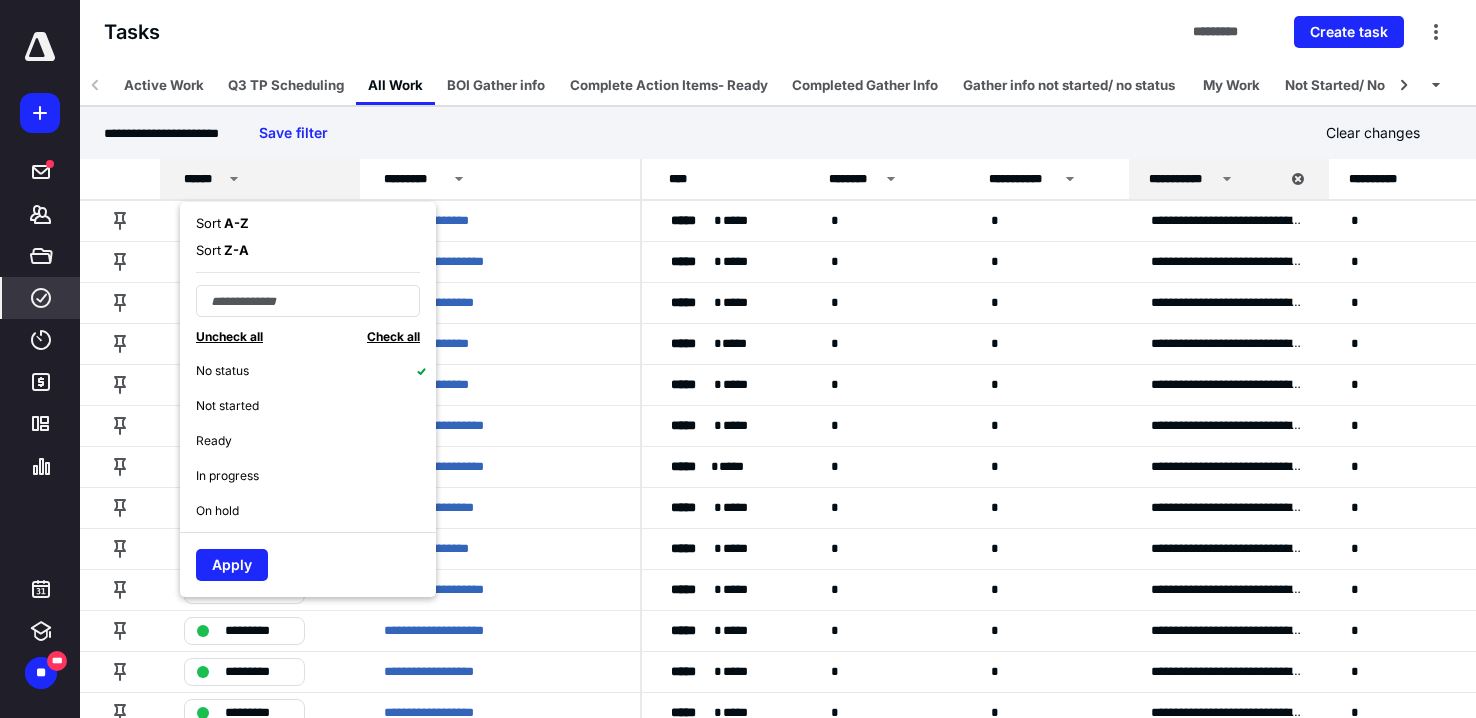 click on "Not started" at bounding box center (316, 405) 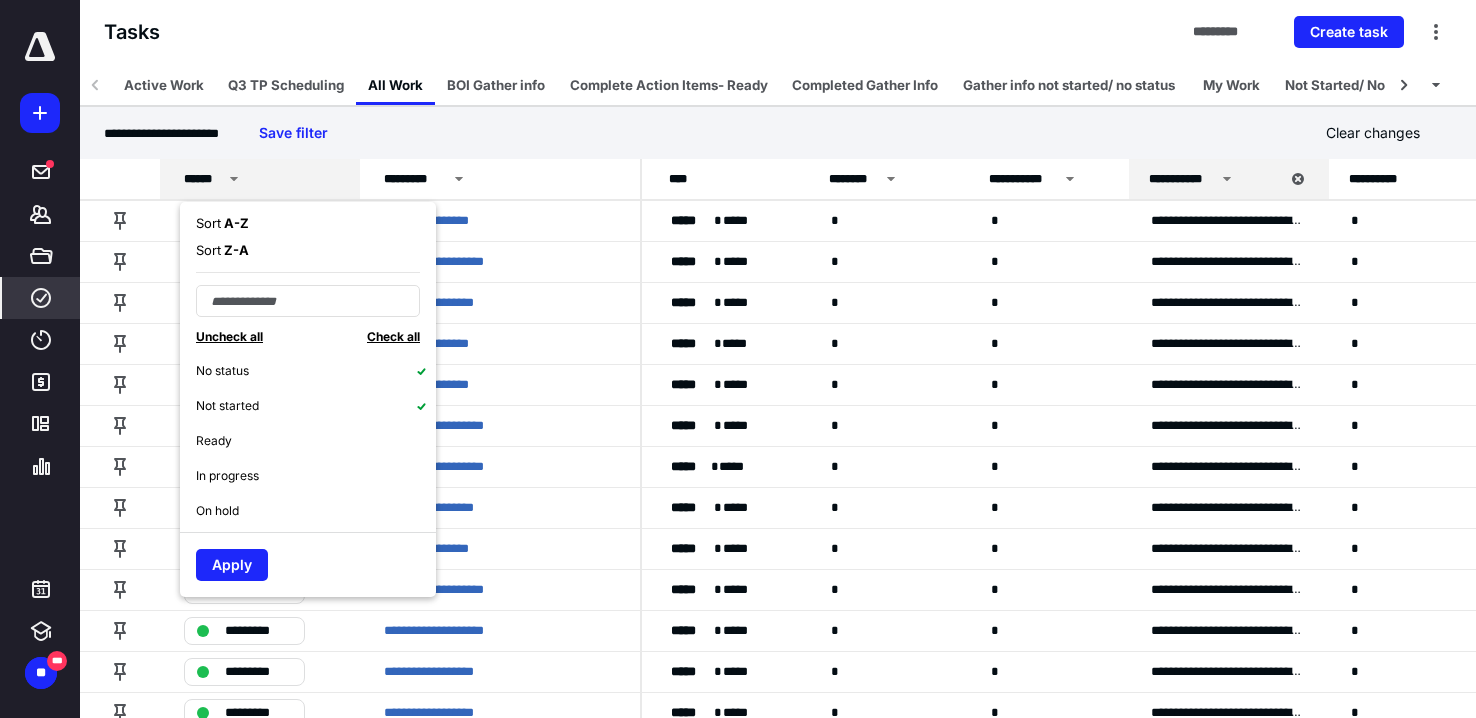 click on "Ready" at bounding box center [316, 440] 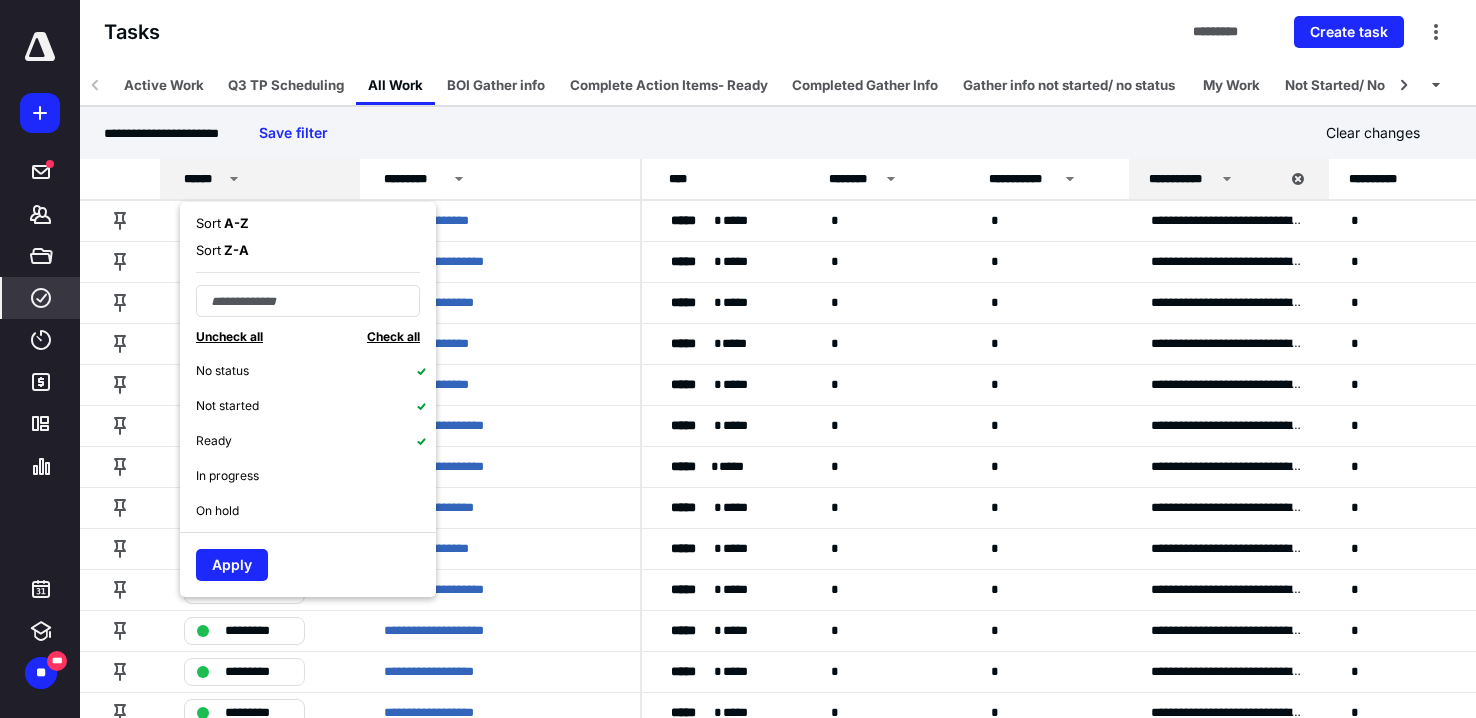 click on "In progress" at bounding box center [316, 475] 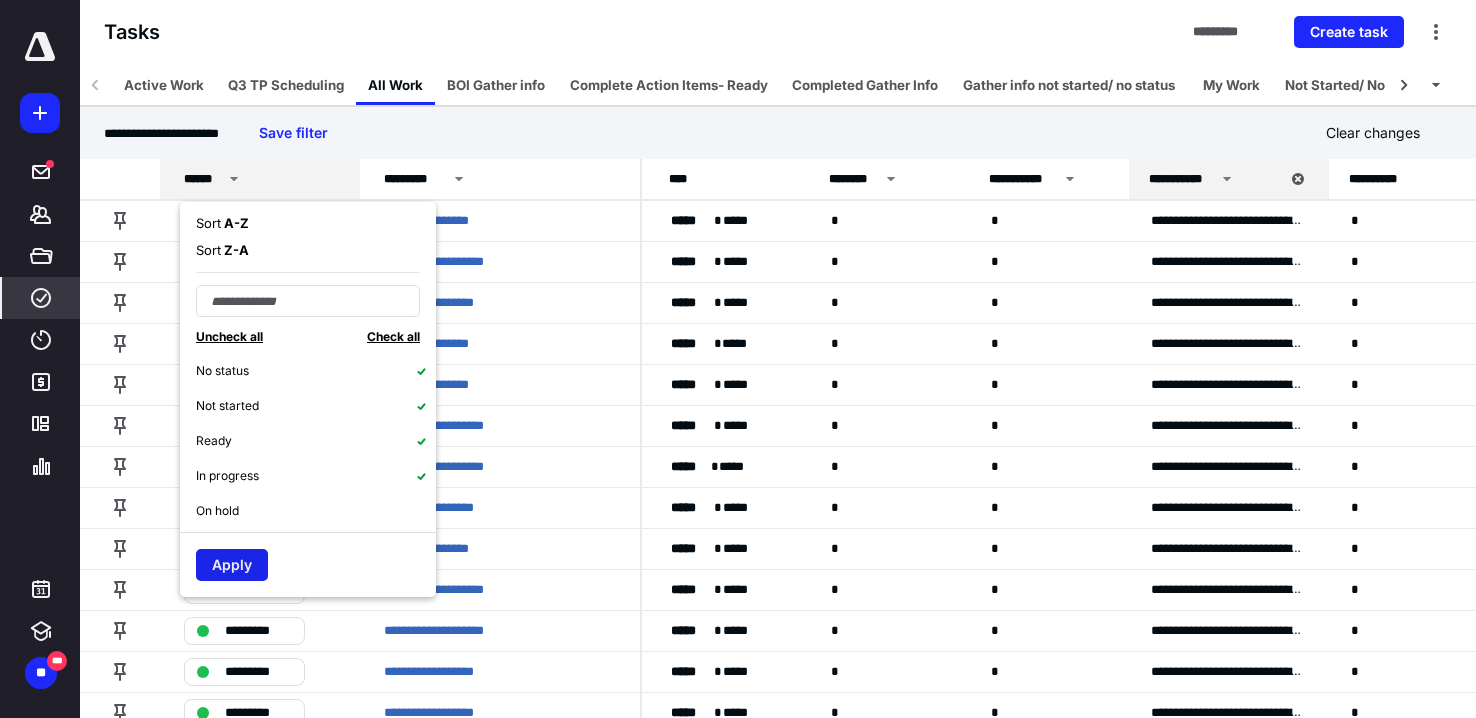 click on "Apply" at bounding box center [232, 565] 